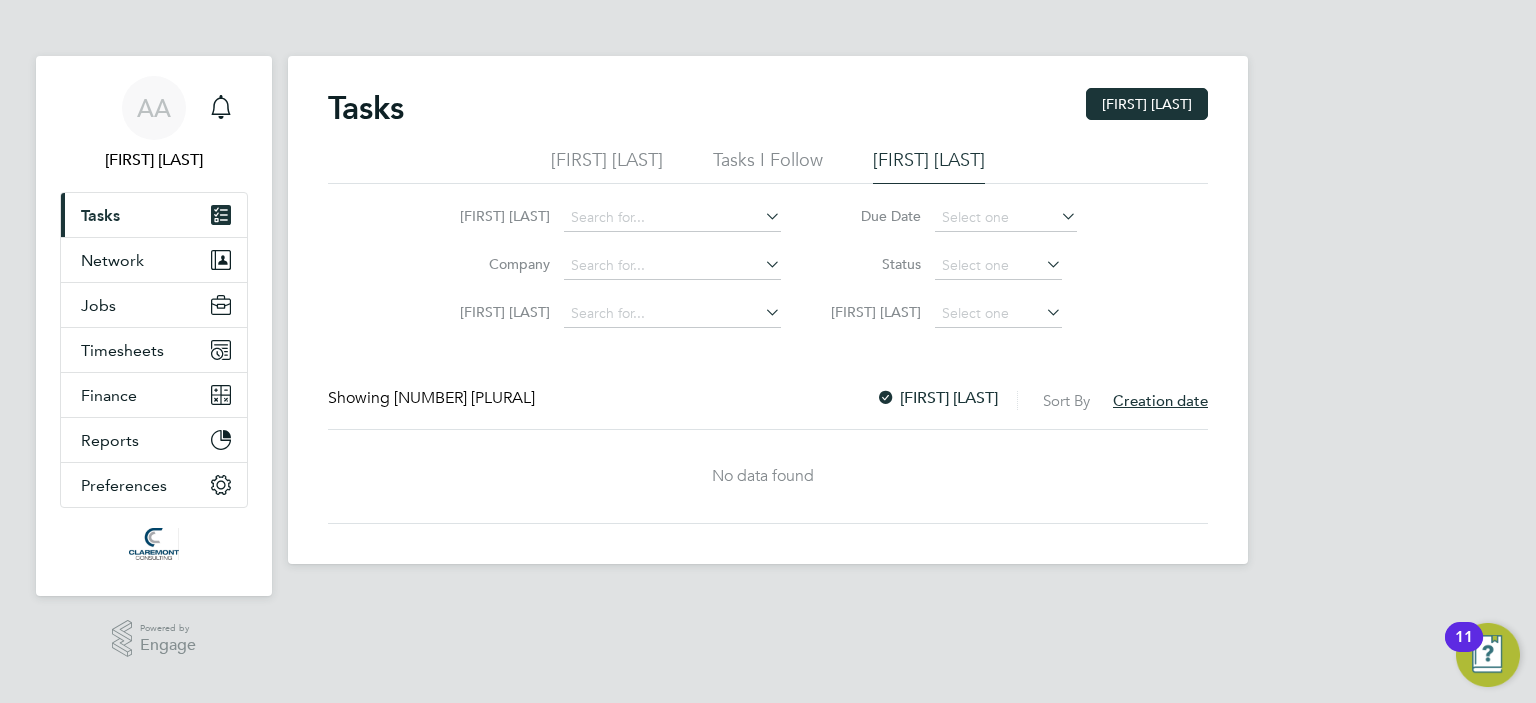 scroll, scrollTop: 0, scrollLeft: 0, axis: both 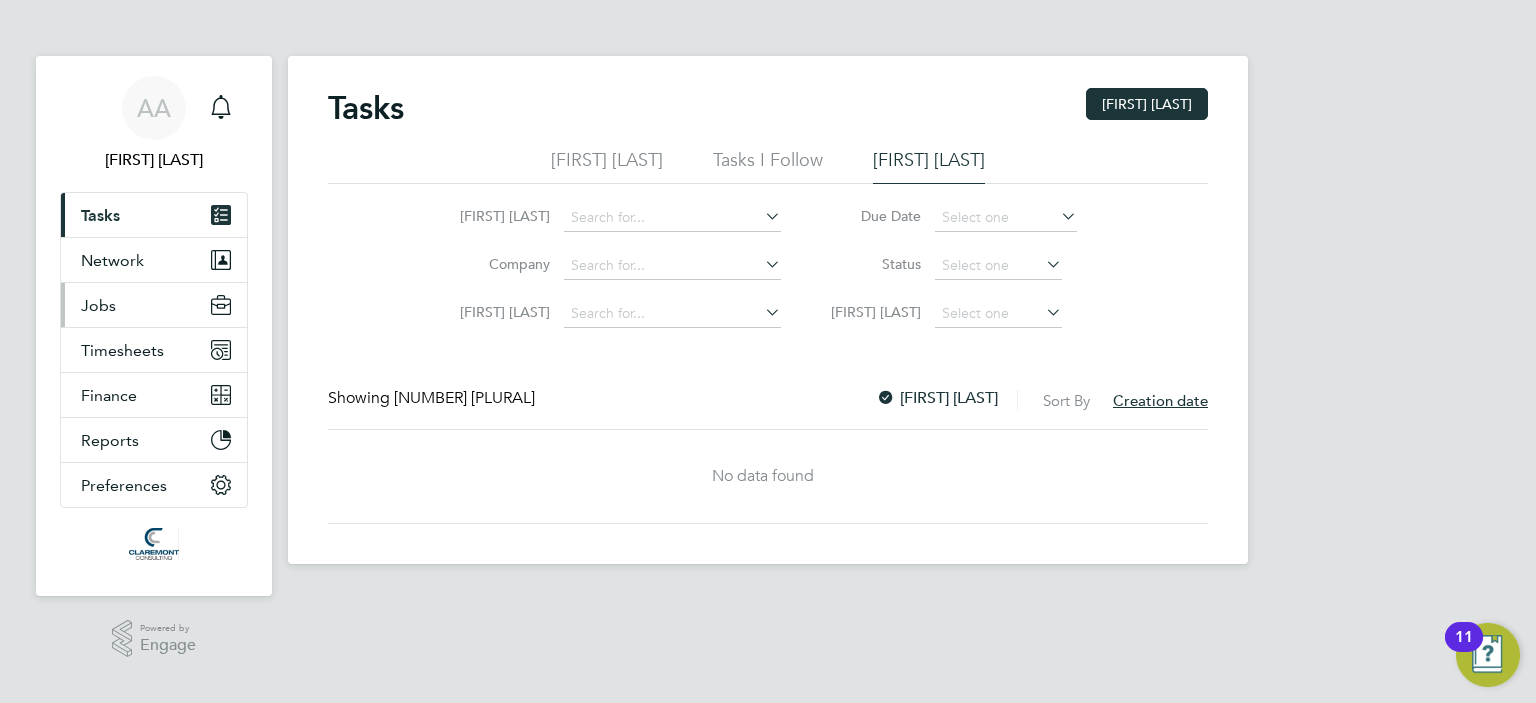click on "Jobs" at bounding box center [98, 305] 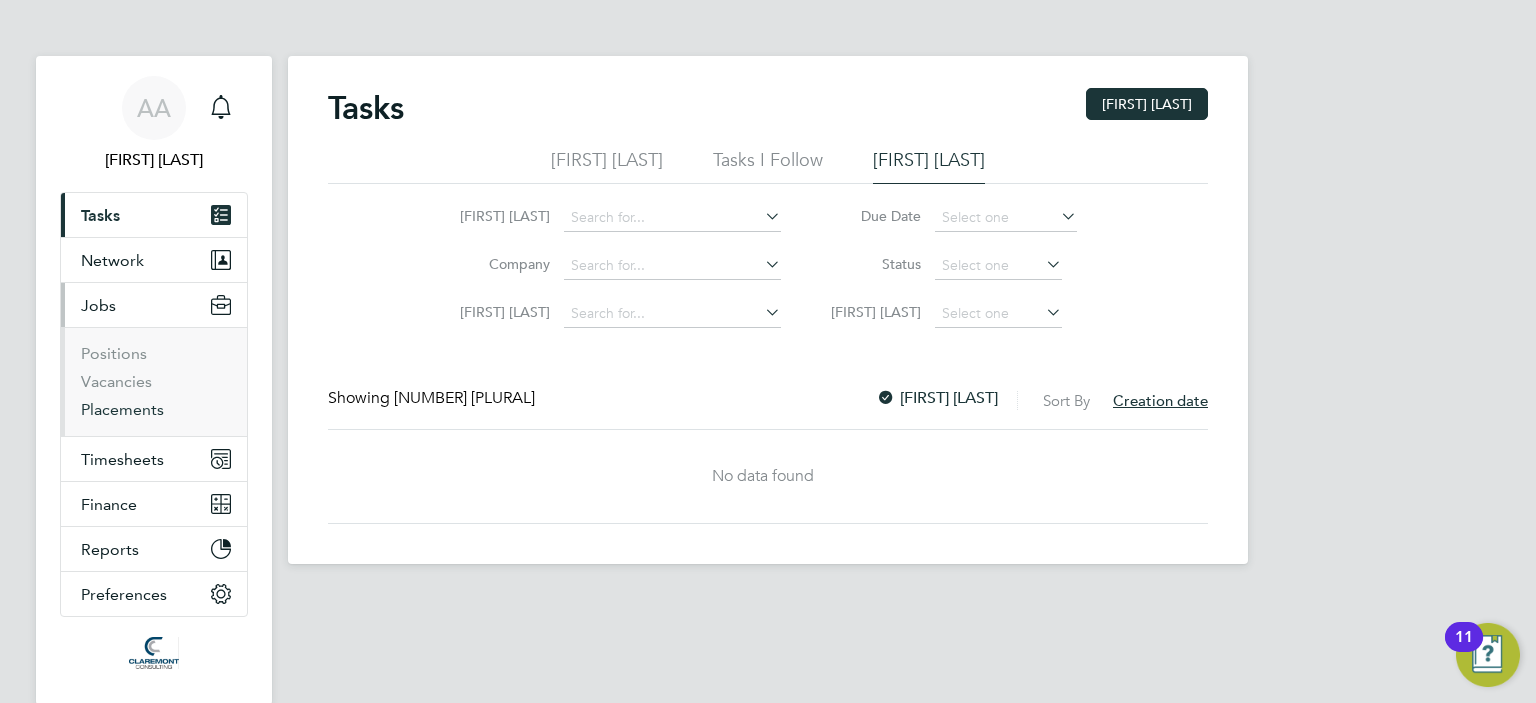 click on "Placements" at bounding box center [122, 409] 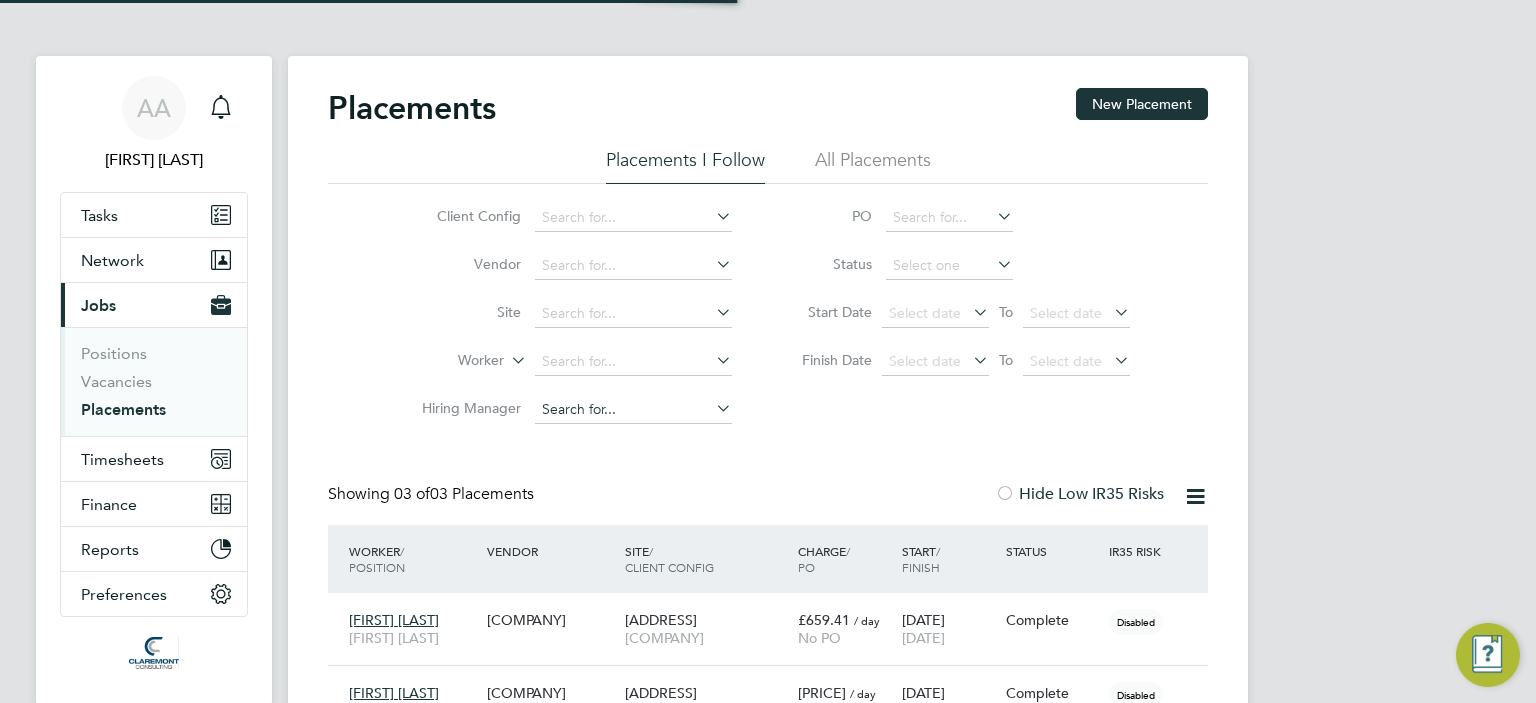 scroll, scrollTop: 9, scrollLeft: 9, axis: both 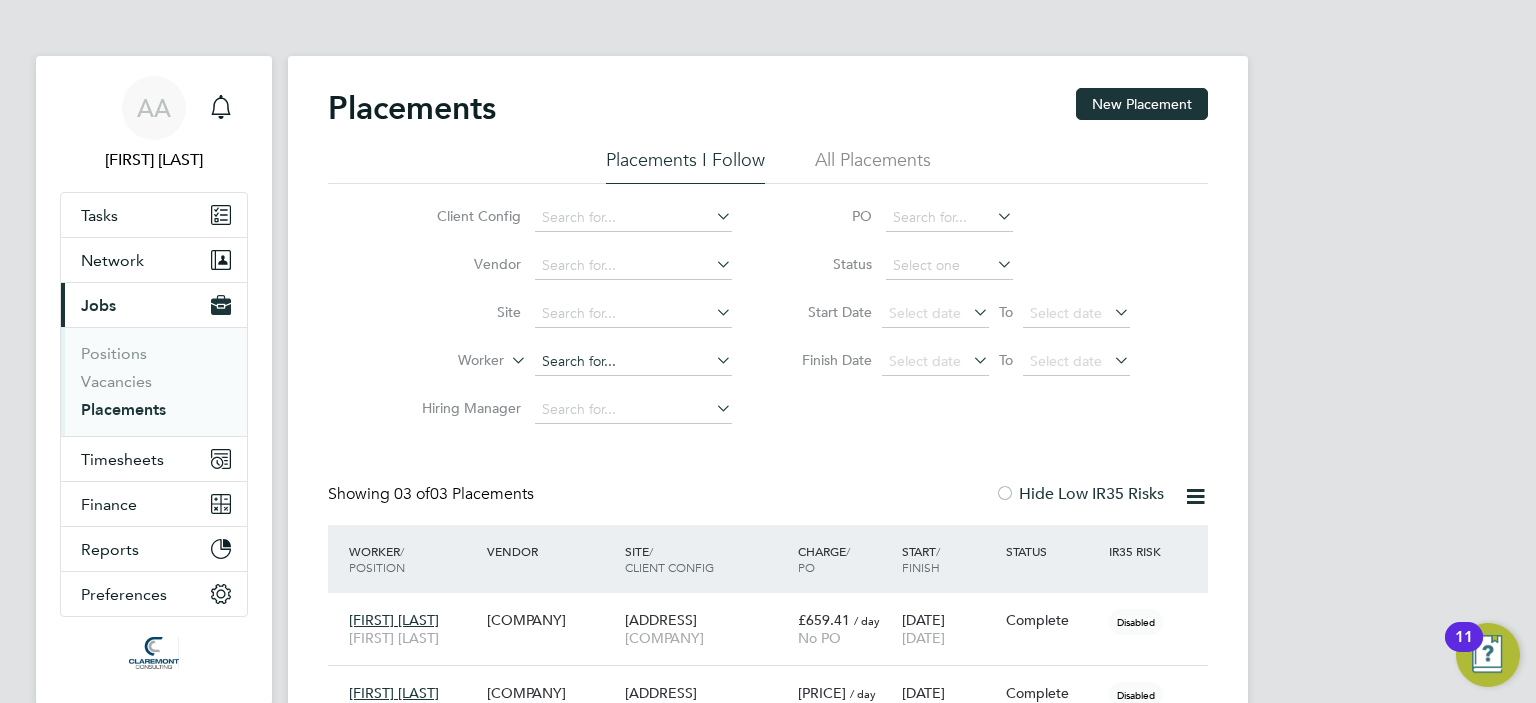 click 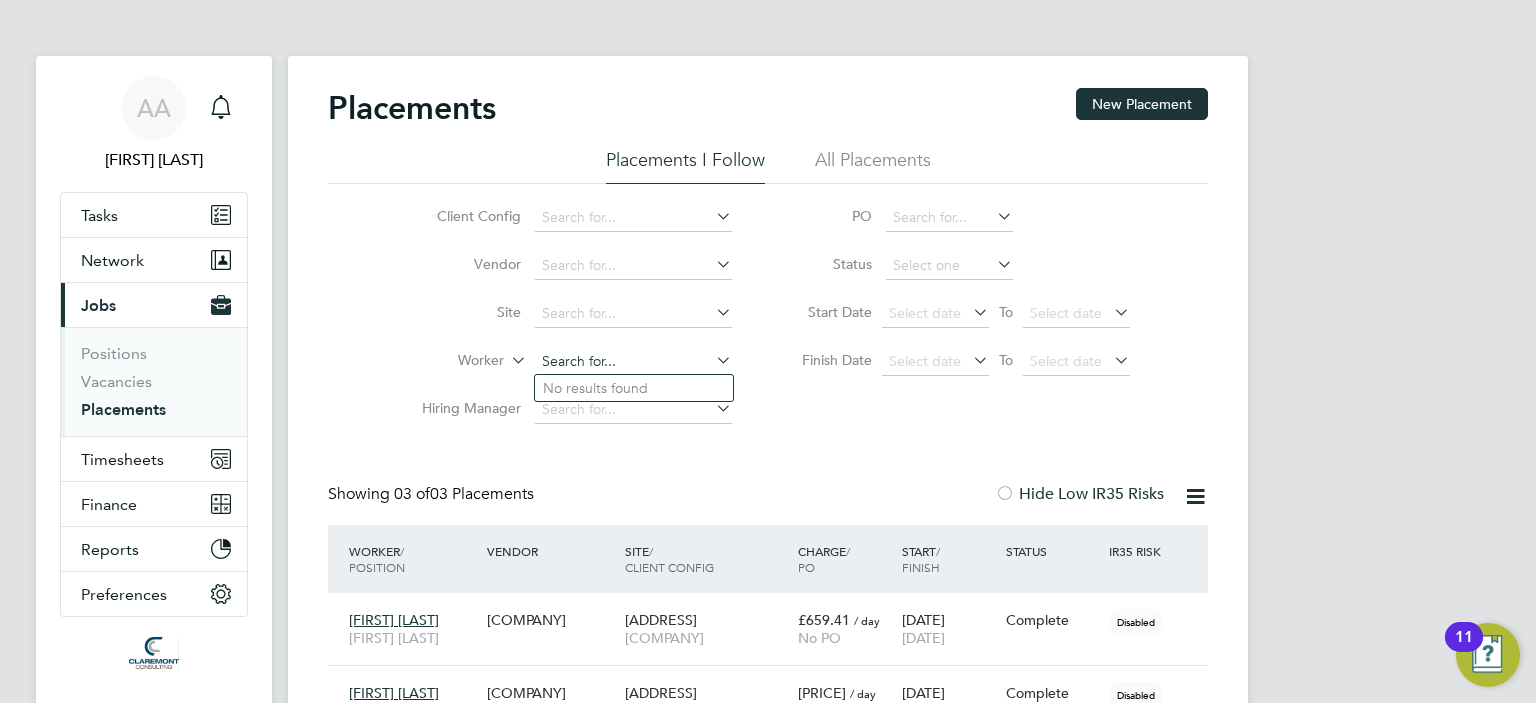paste on "[FIRST] [LAST]" 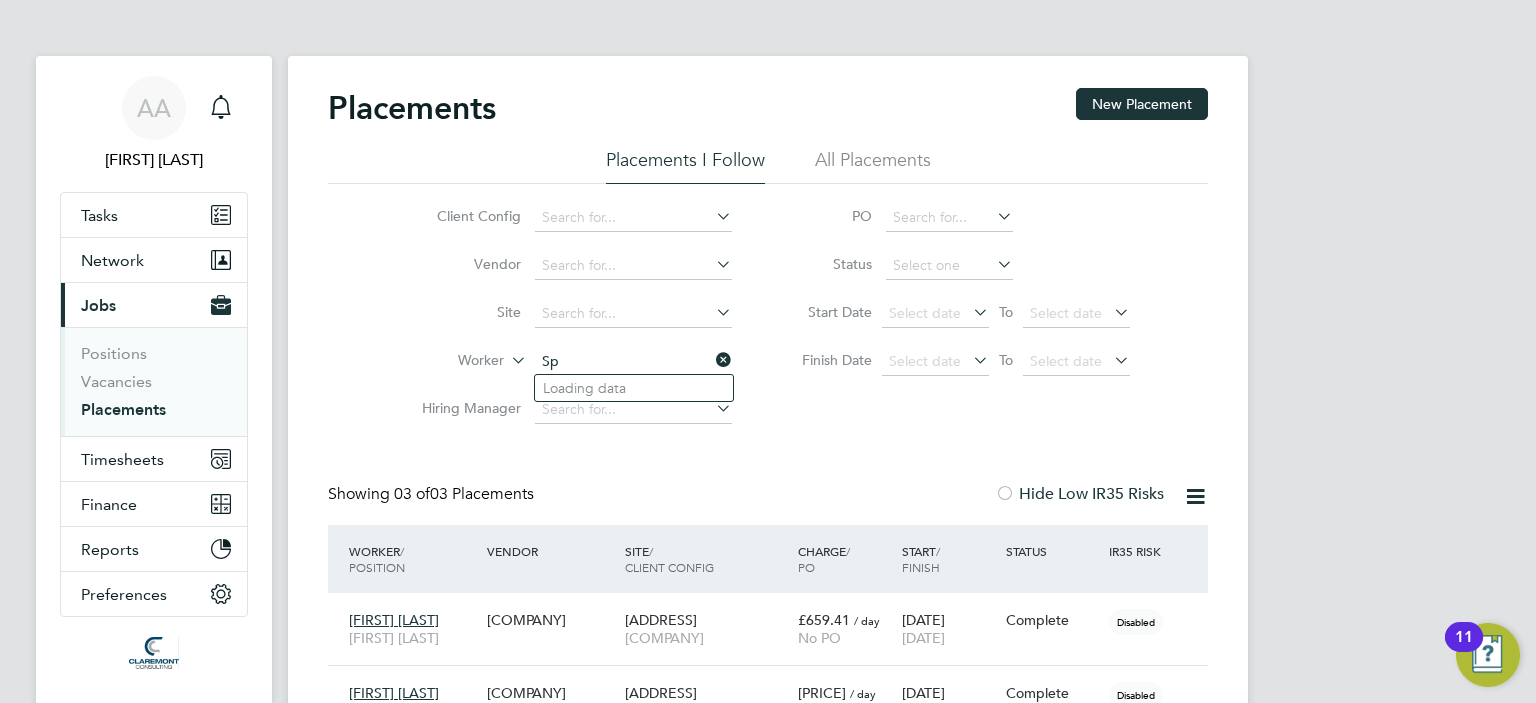 type on "S" 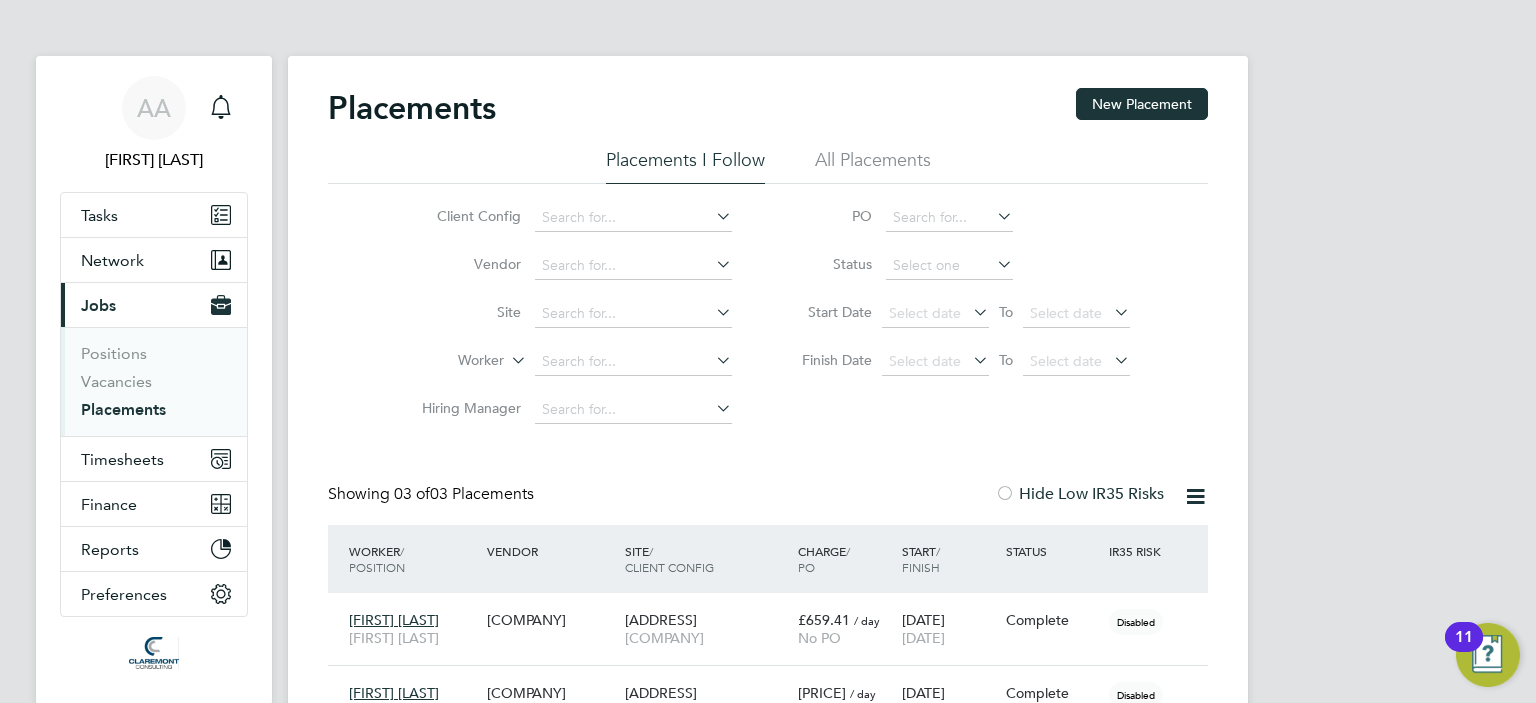 paste on "[FIRST] [LAST]" 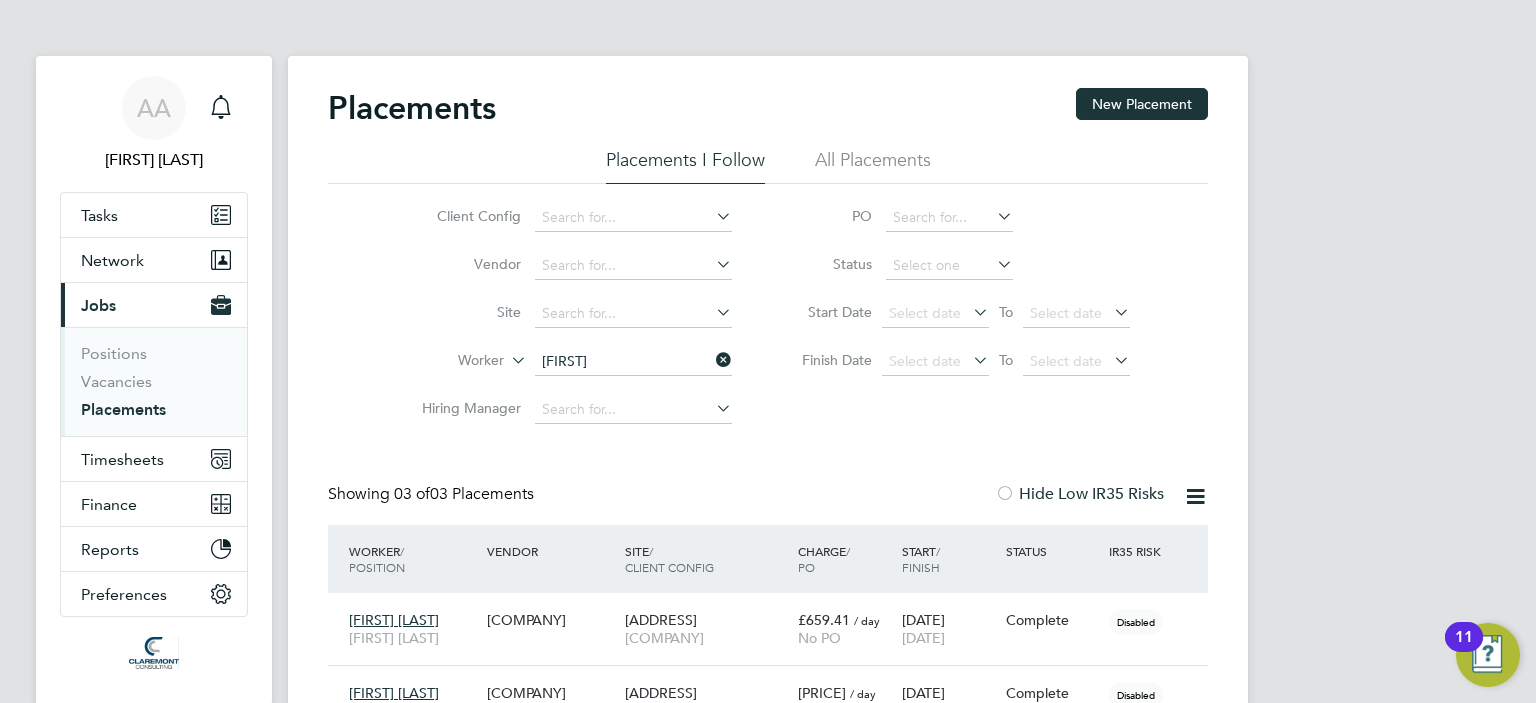 type on "[FIRST]" 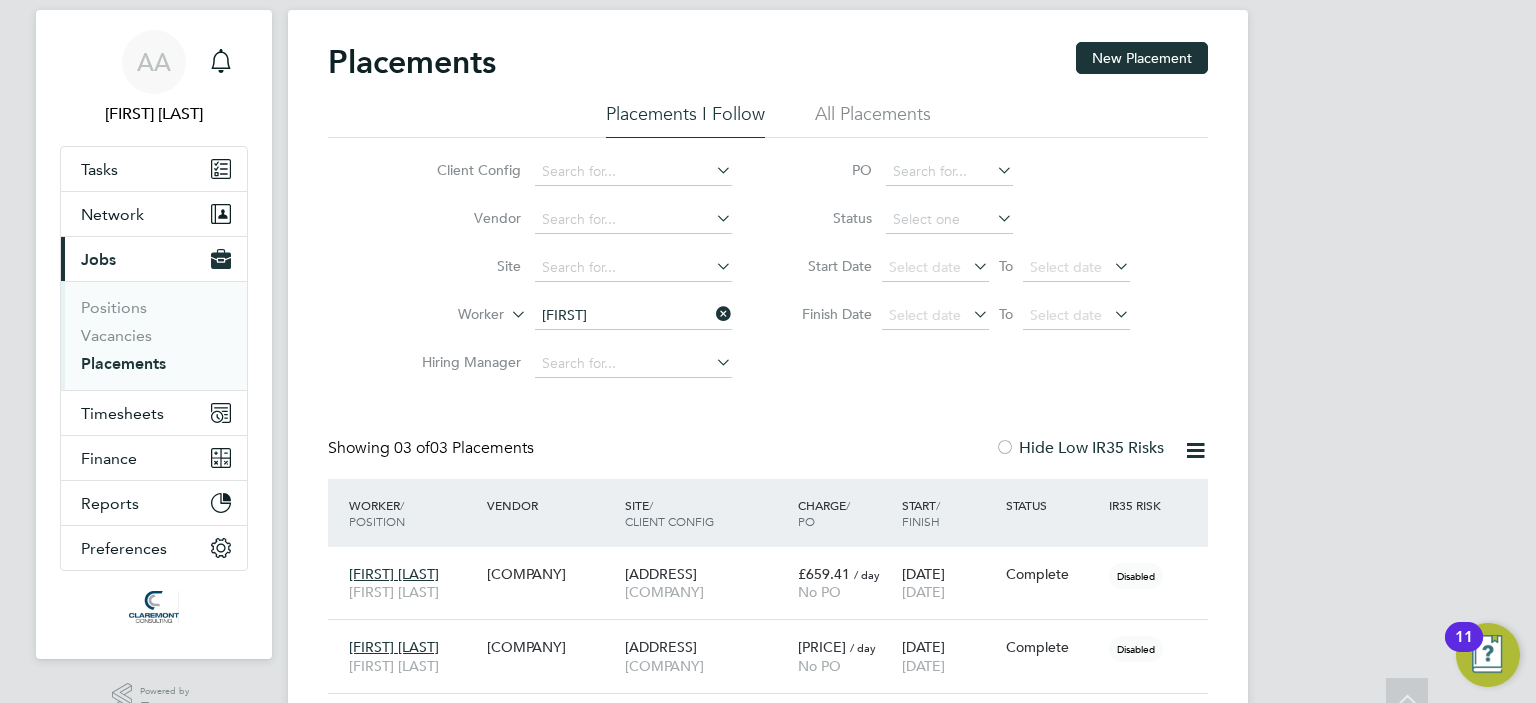 scroll, scrollTop: 0, scrollLeft: 0, axis: both 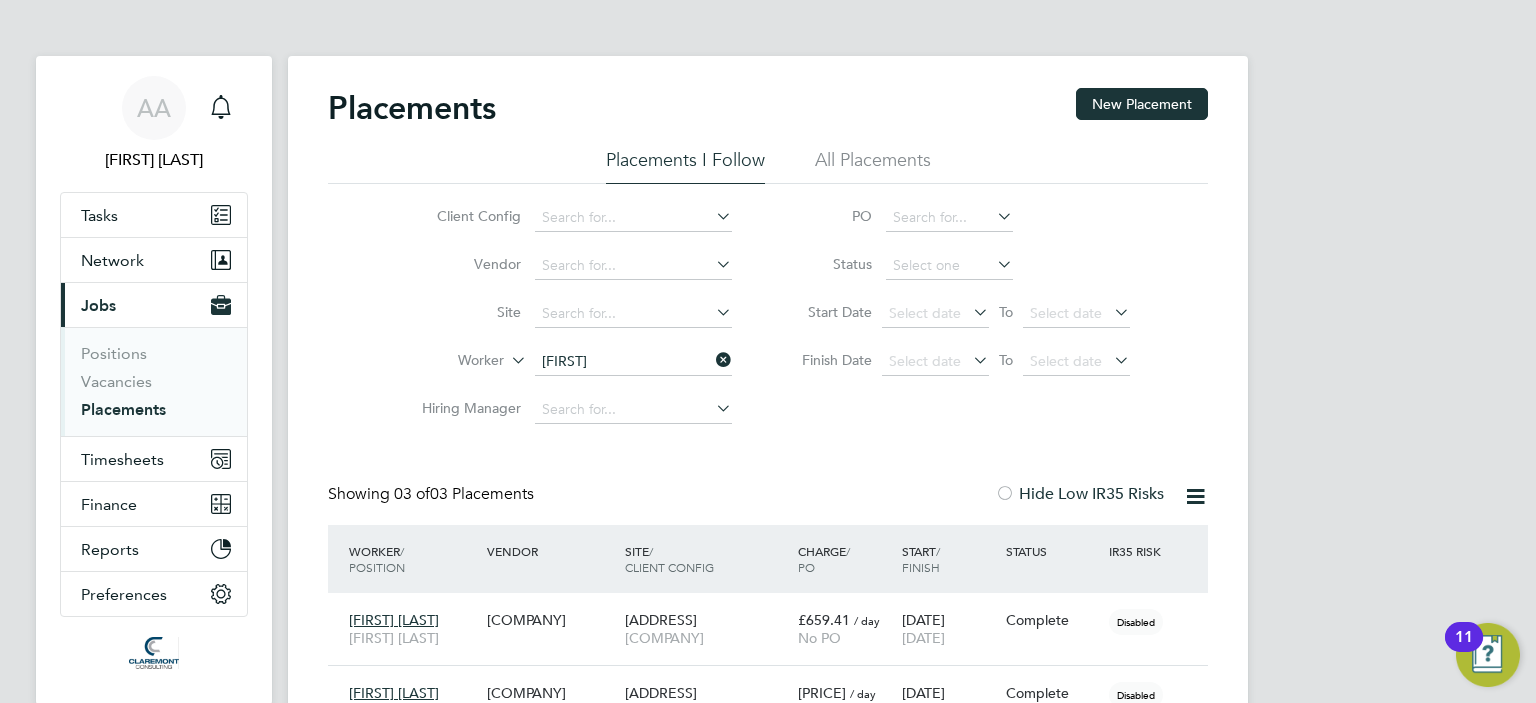 click on "All Placements" 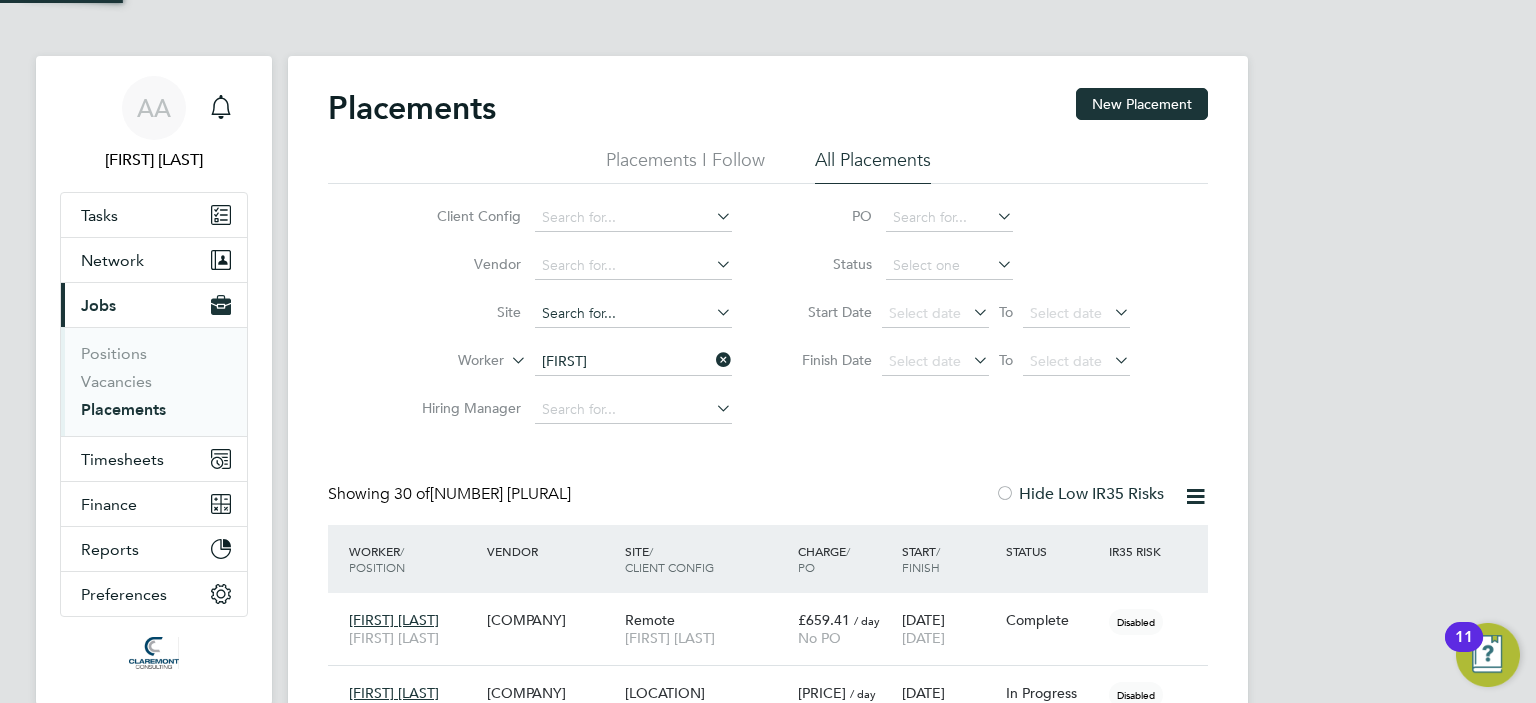 scroll, scrollTop: 10, scrollLeft: 9, axis: both 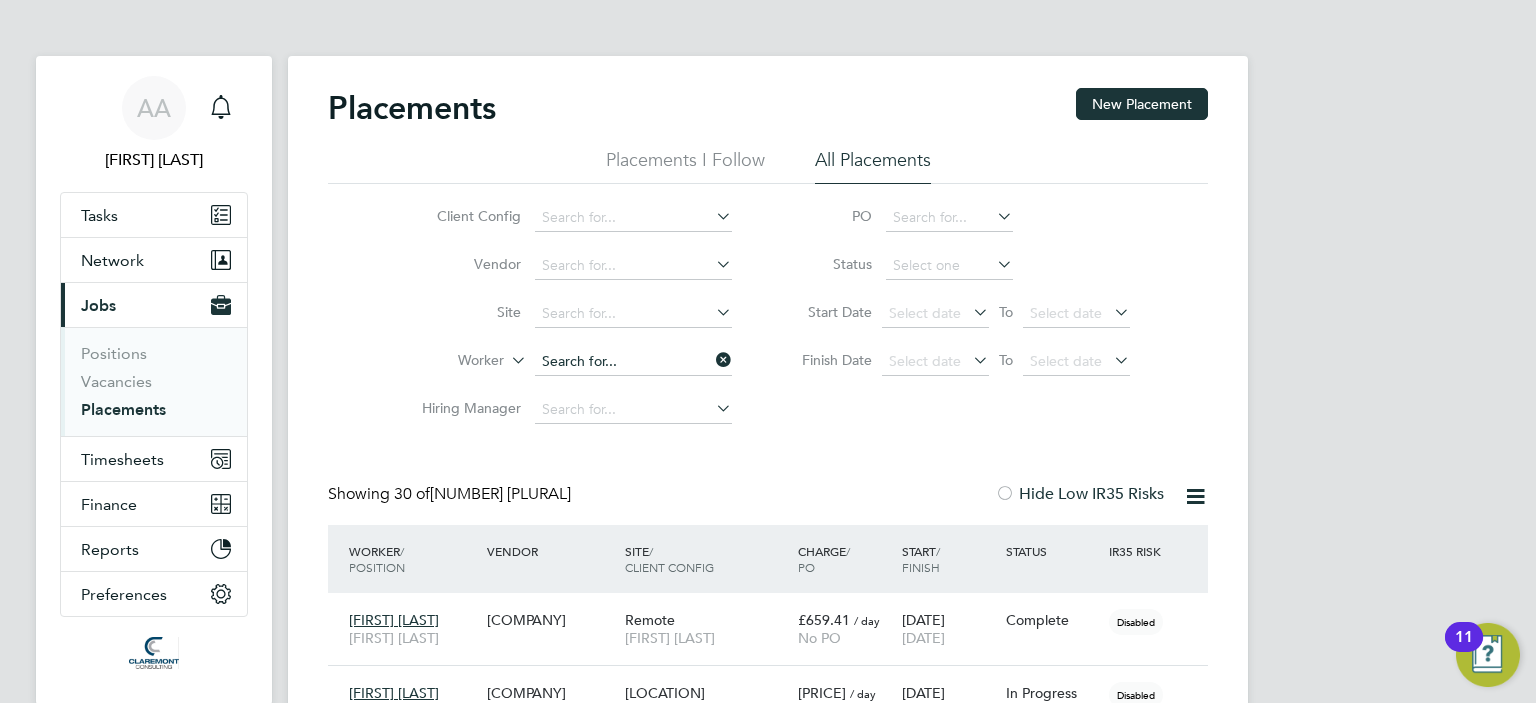 click 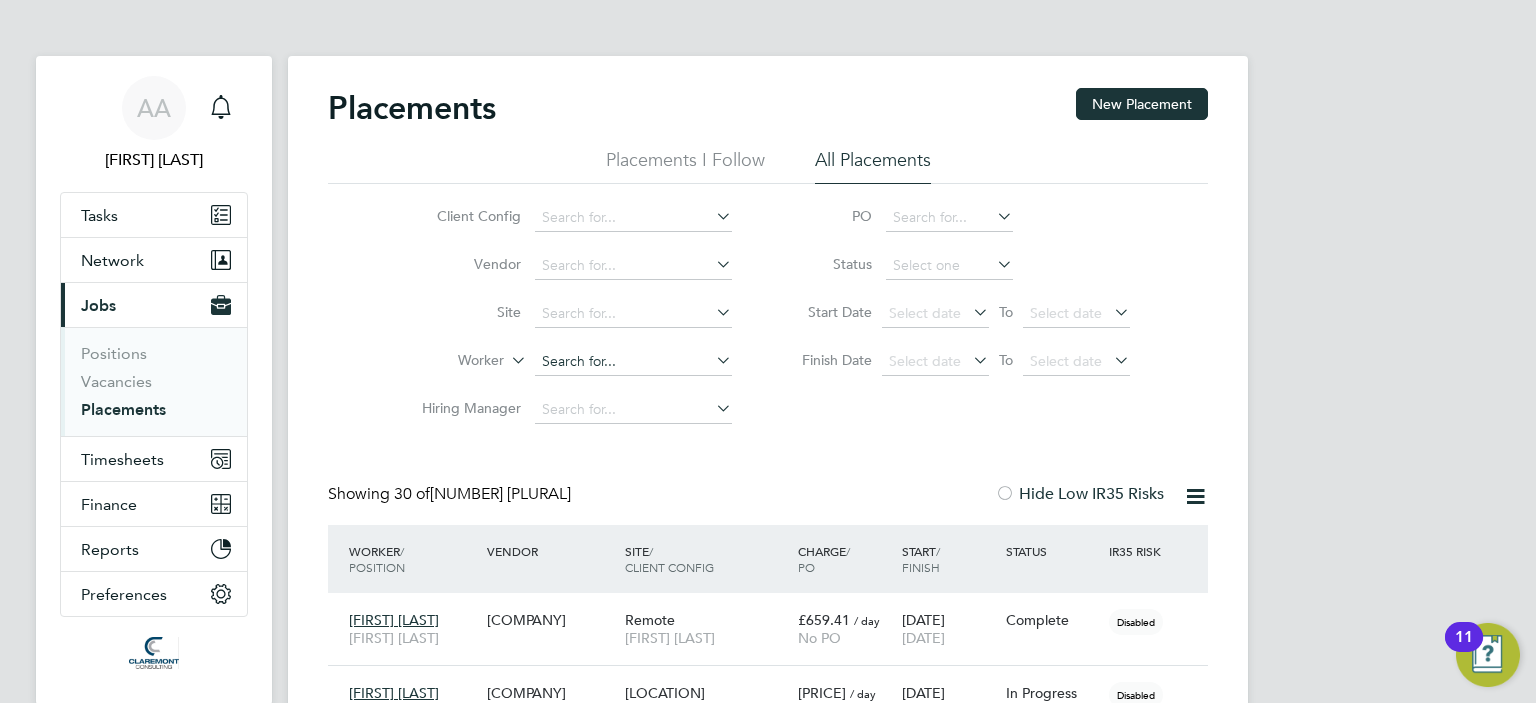 paste on "[FIRST] [LAST]" 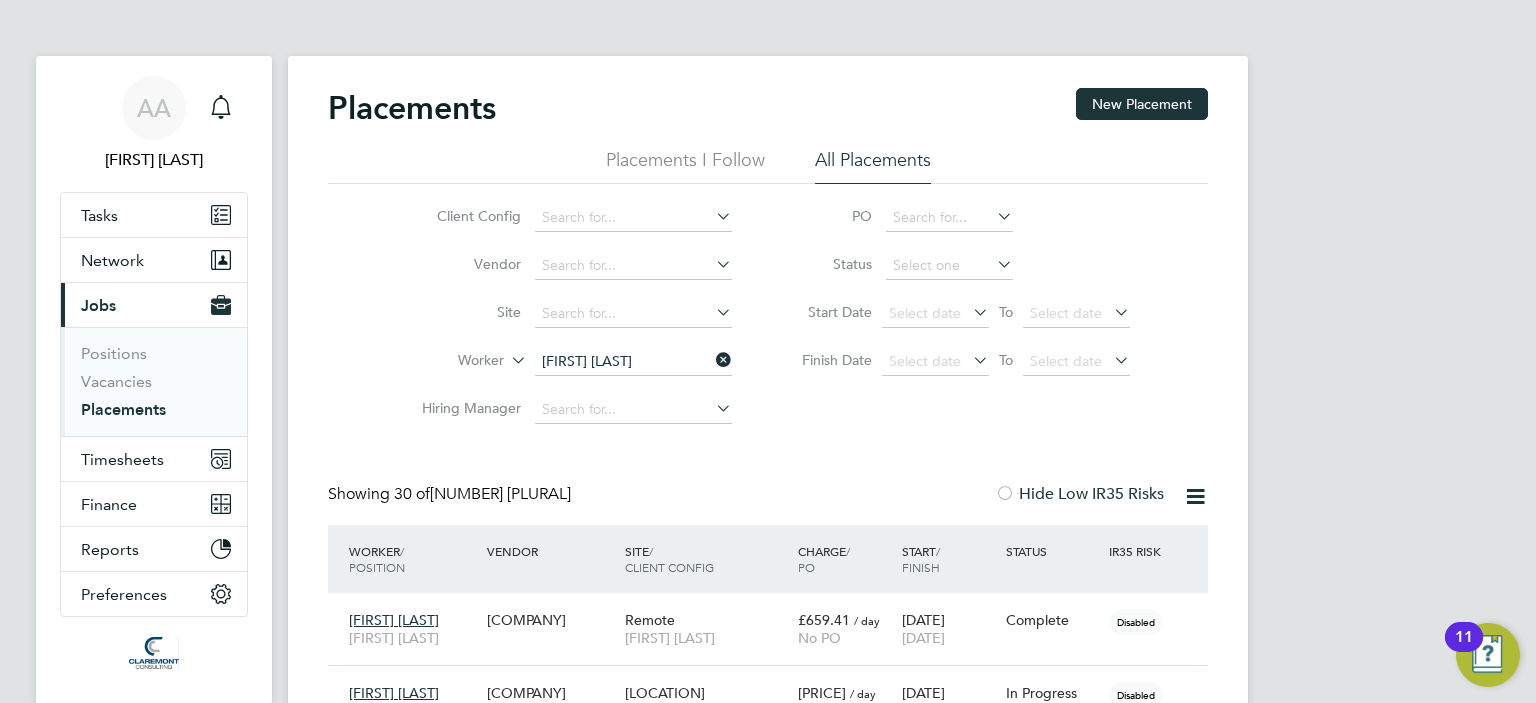 type on "[FIRST] [LAST]" 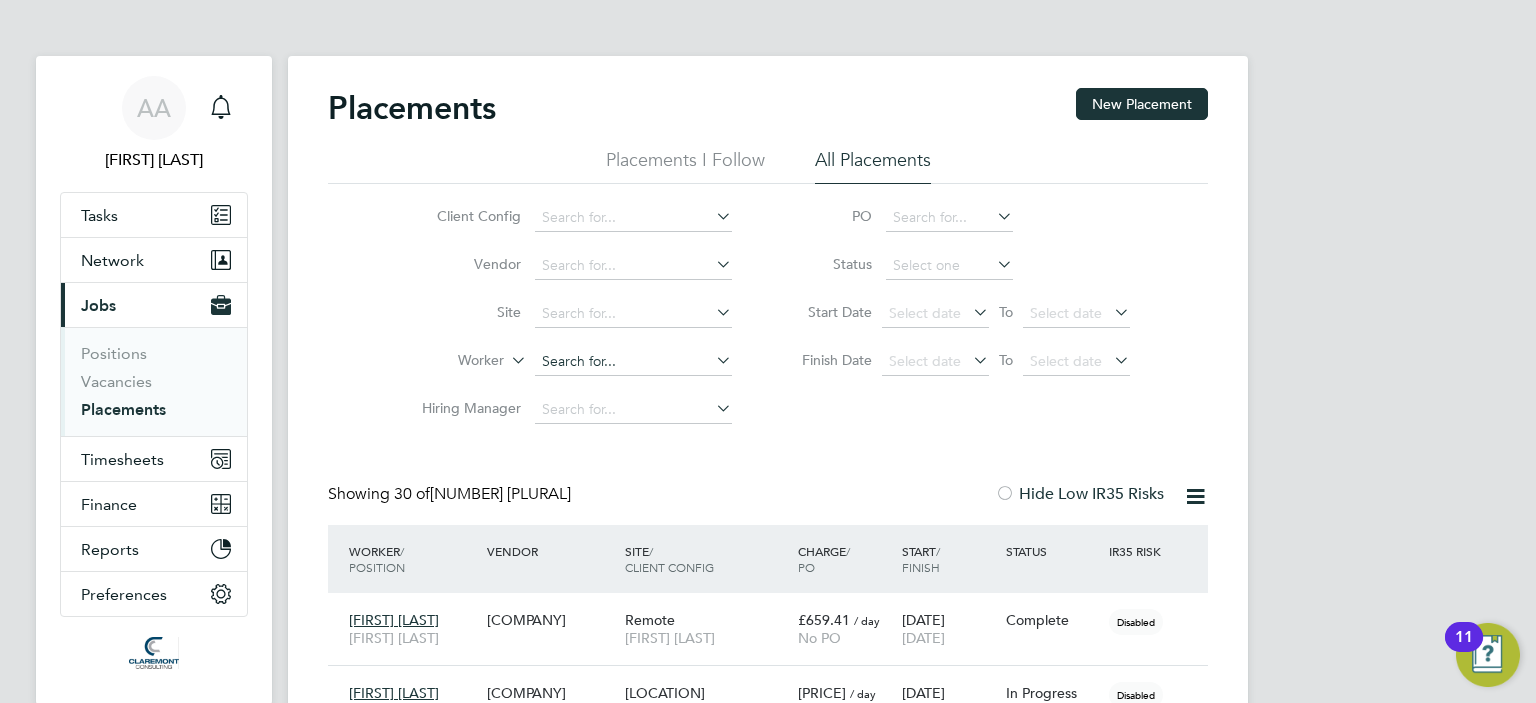 click 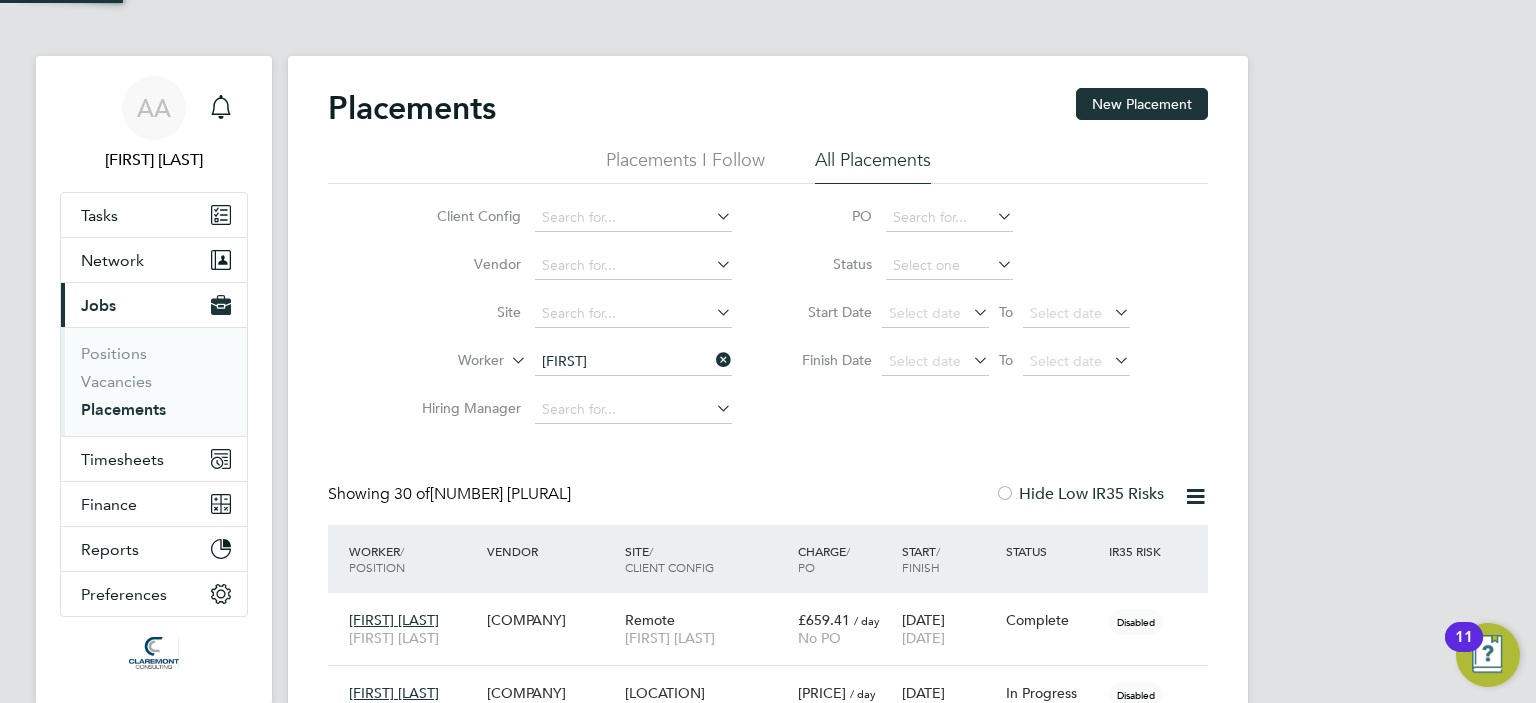 type on "[FIRST]" 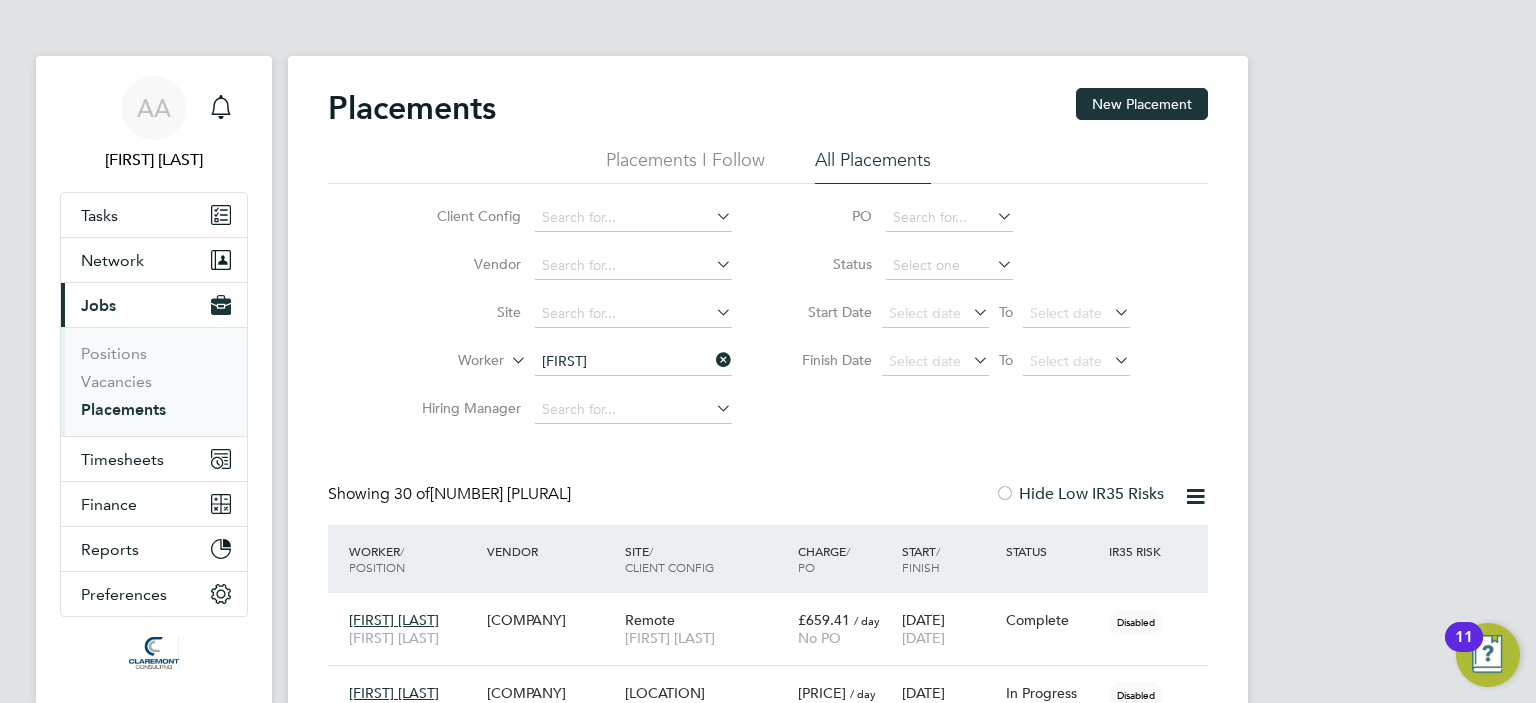 click 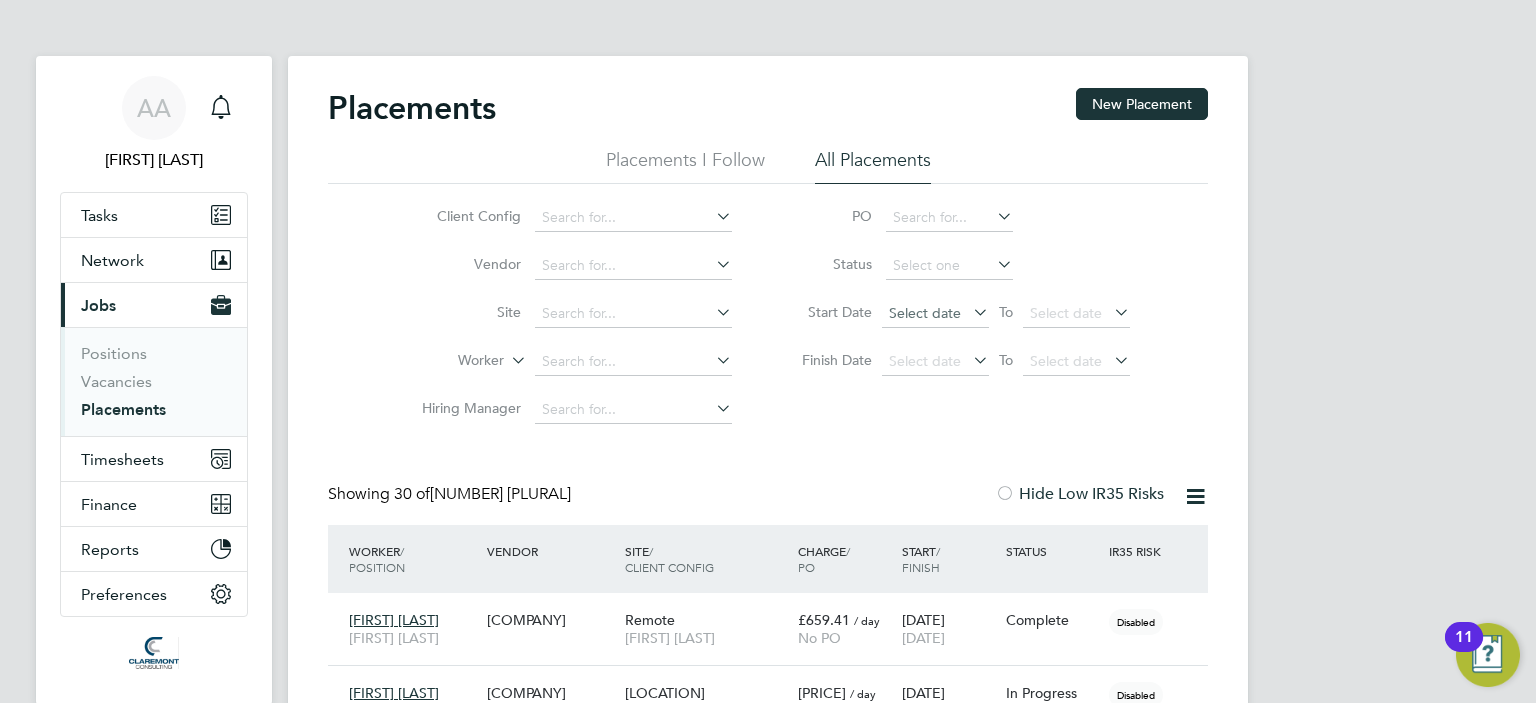 click on "Select date" 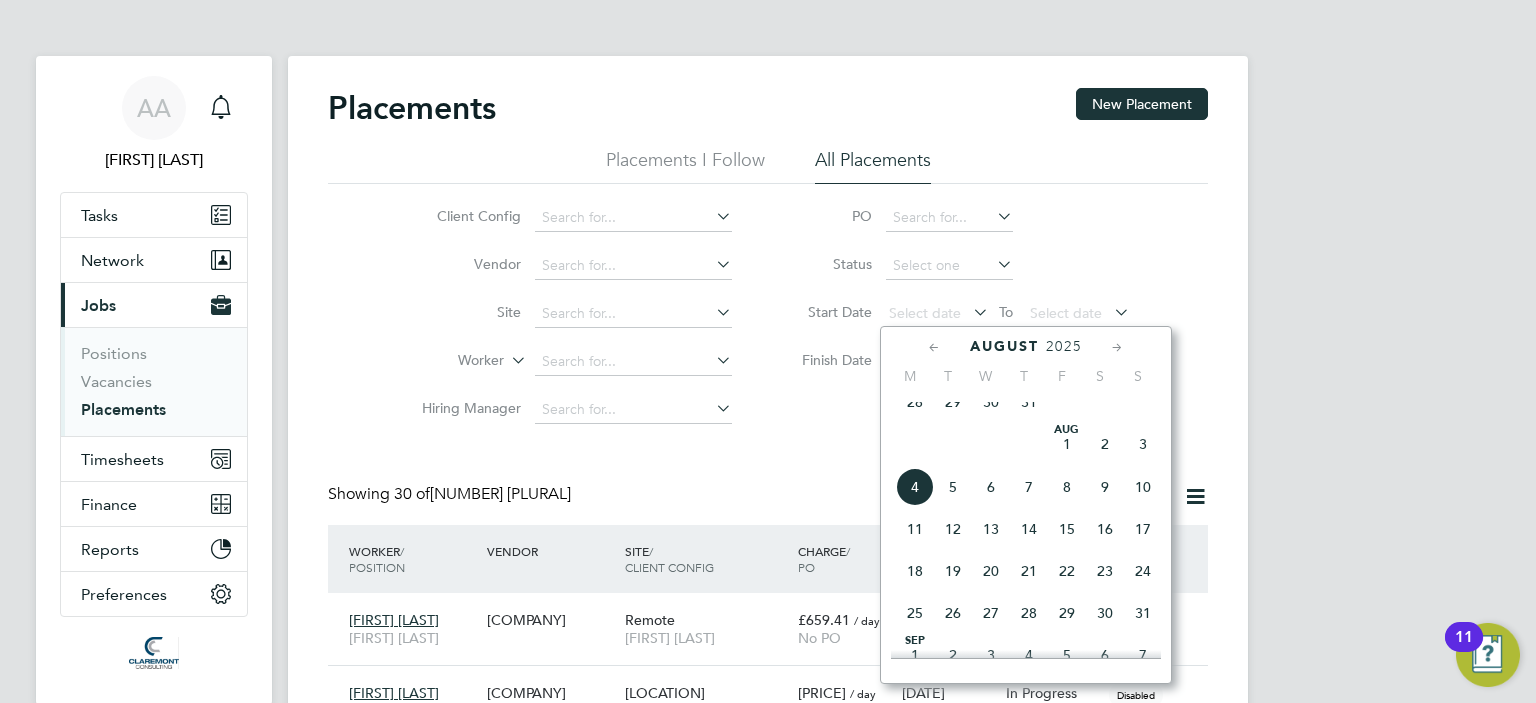 click on "4" 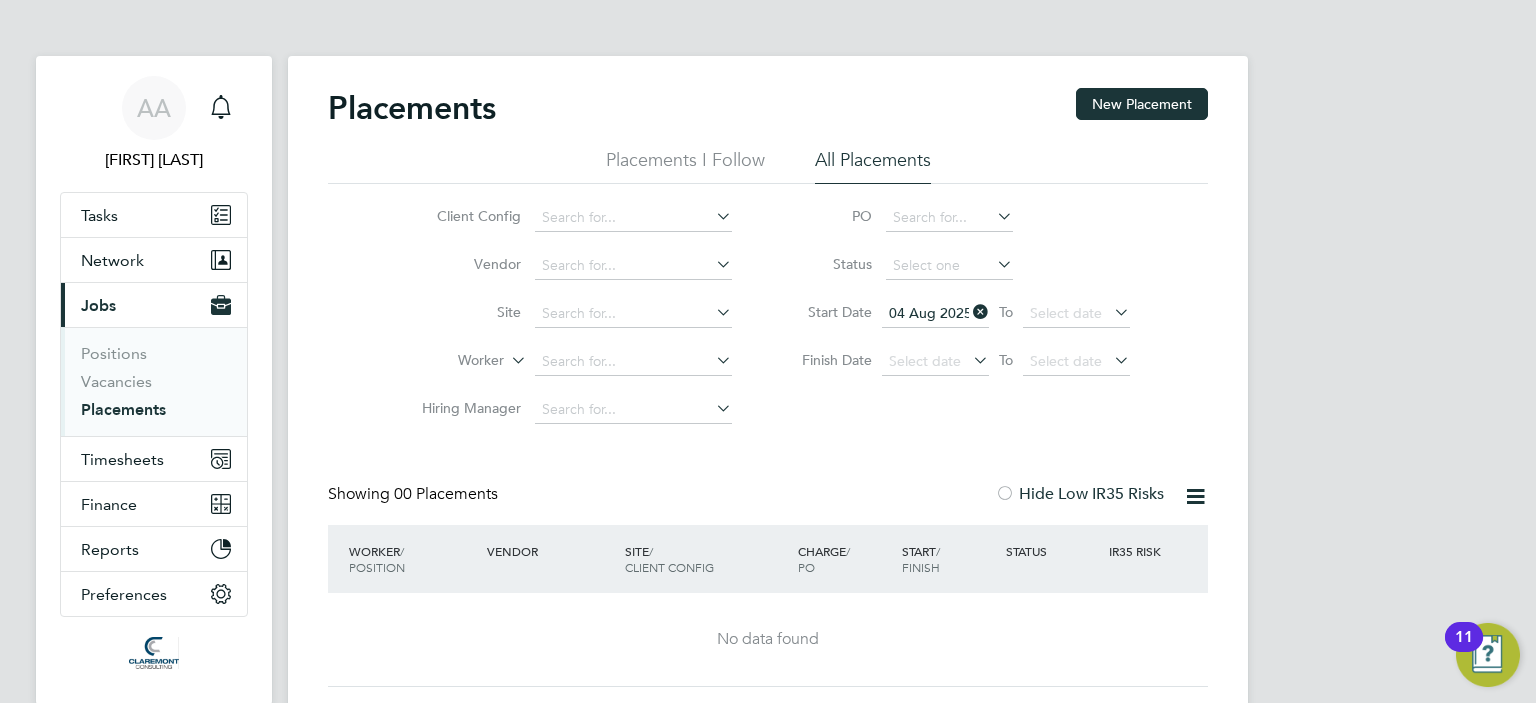 click 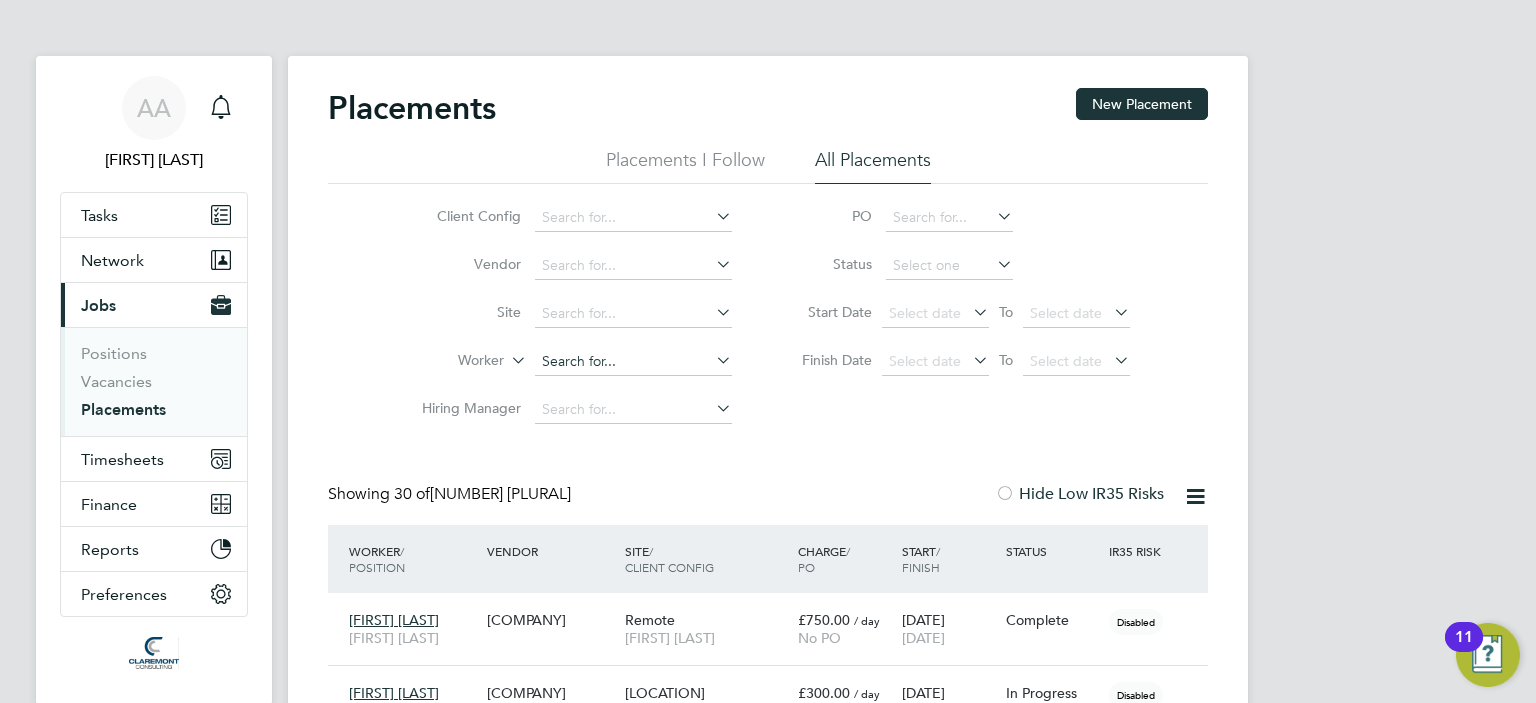 click 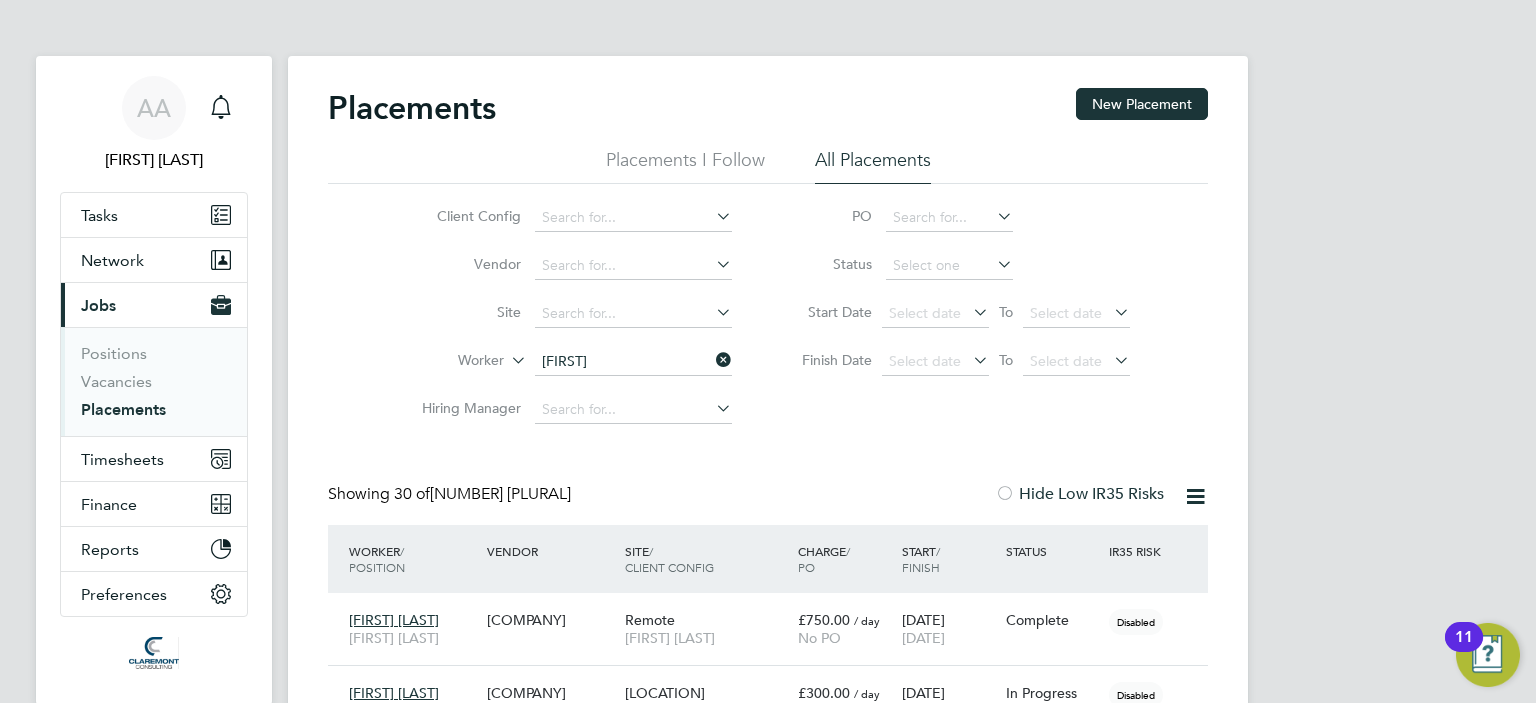 type on "[FIRST] [LAST]" 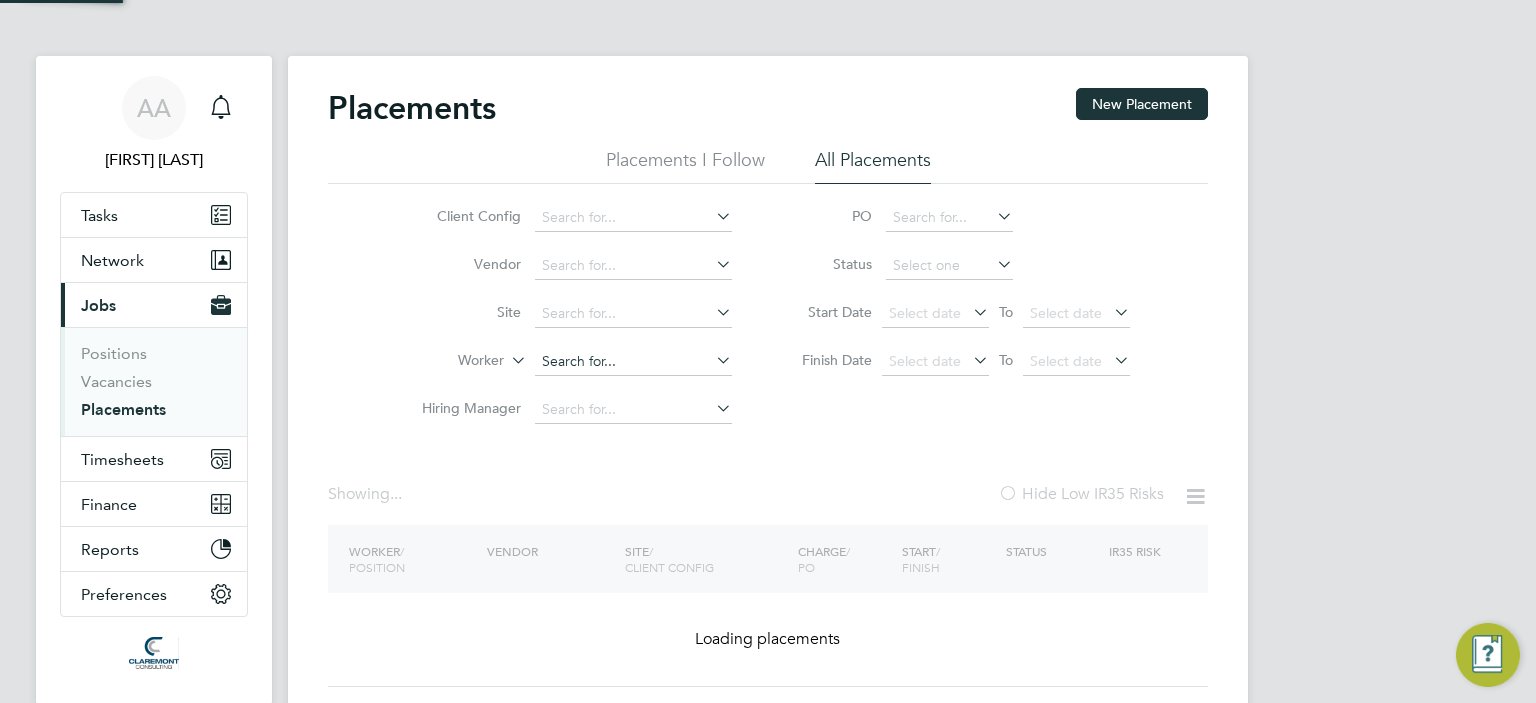 drag, startPoint x: 637, startPoint y: 357, endPoint x: 584, endPoint y: 364, distance: 53.460266 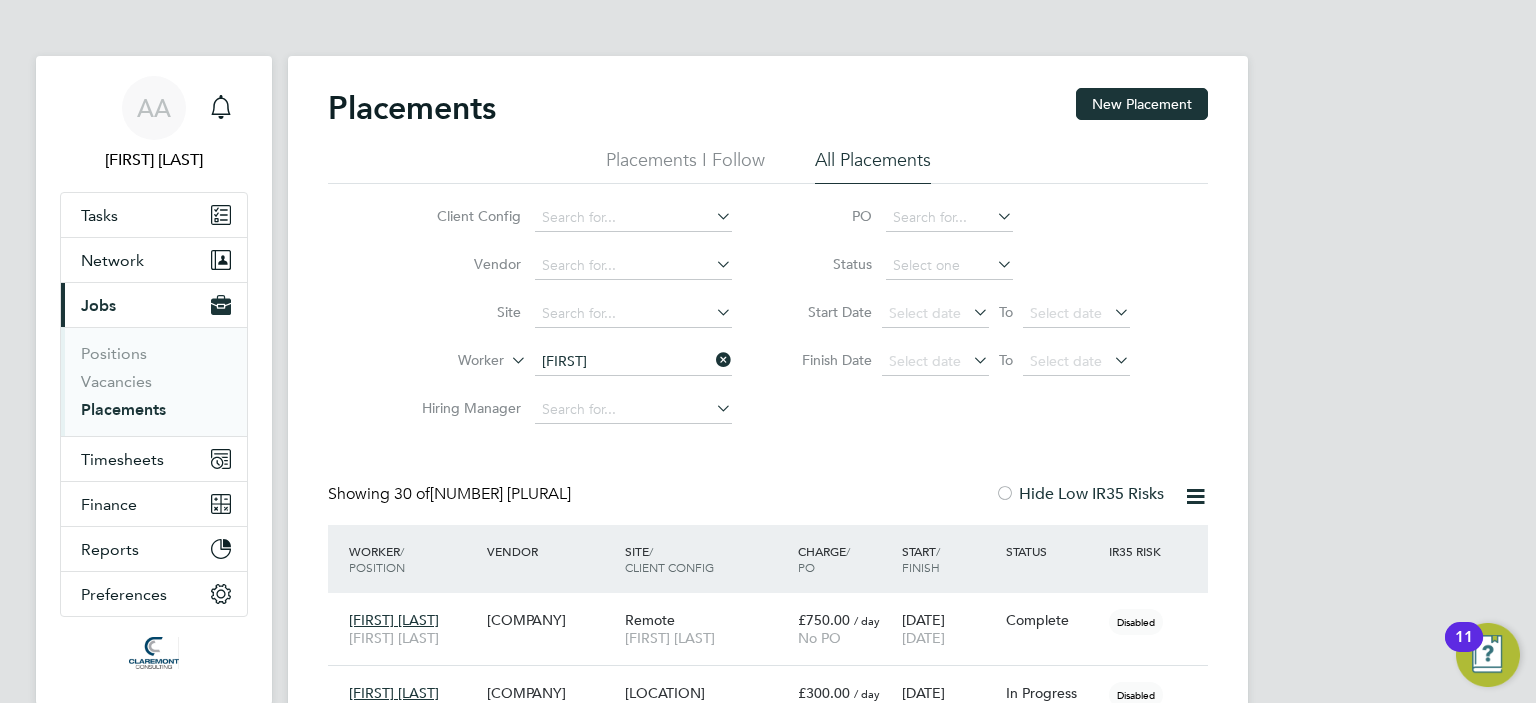 type on "[FIRST]" 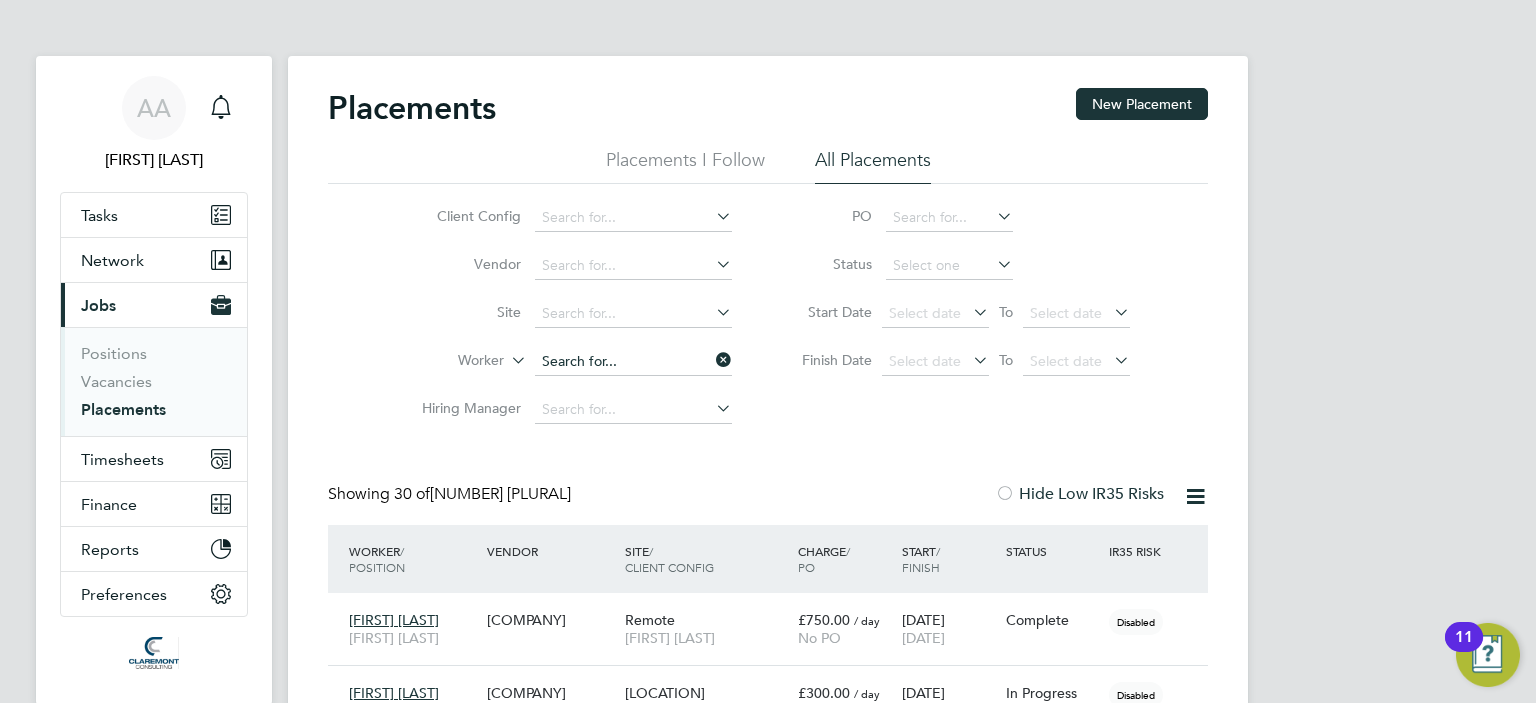 click 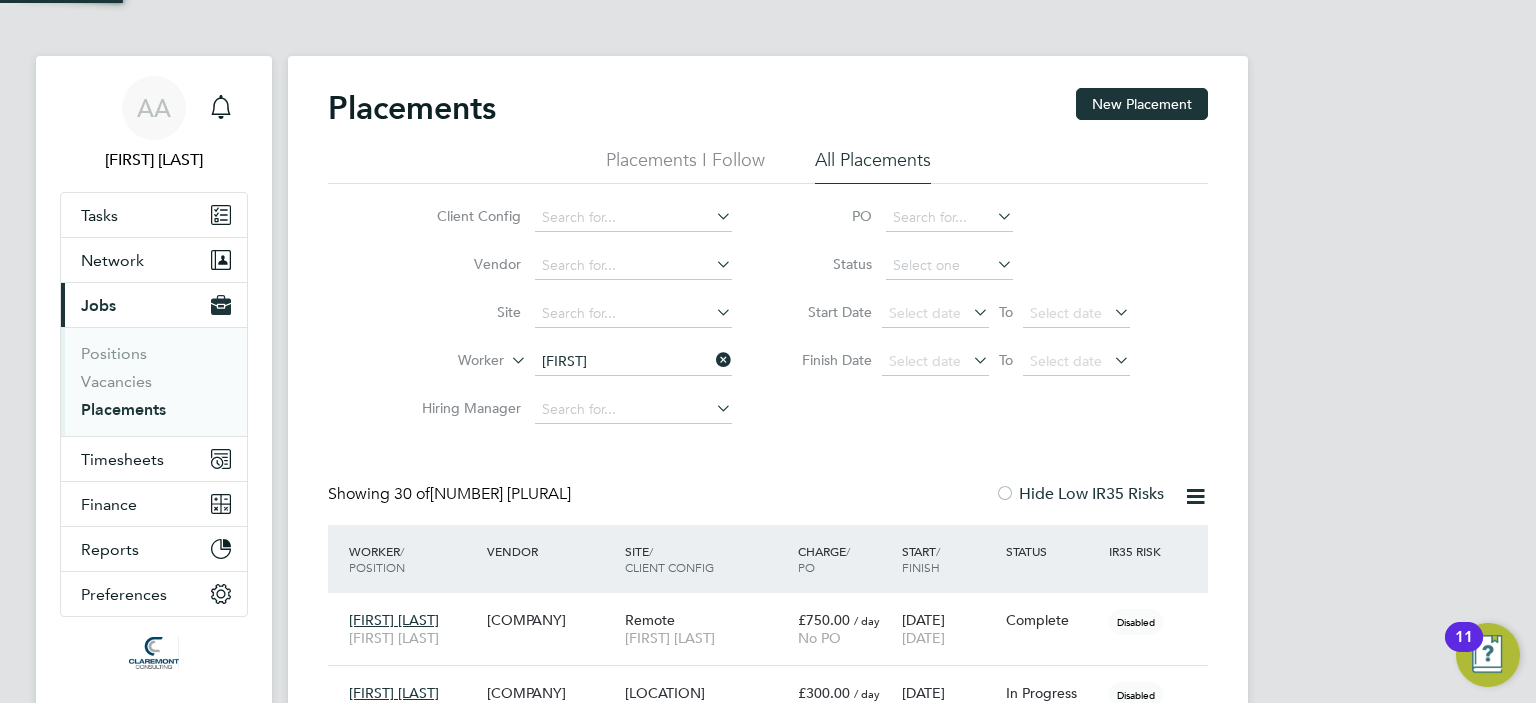 type on "[FIRST]" 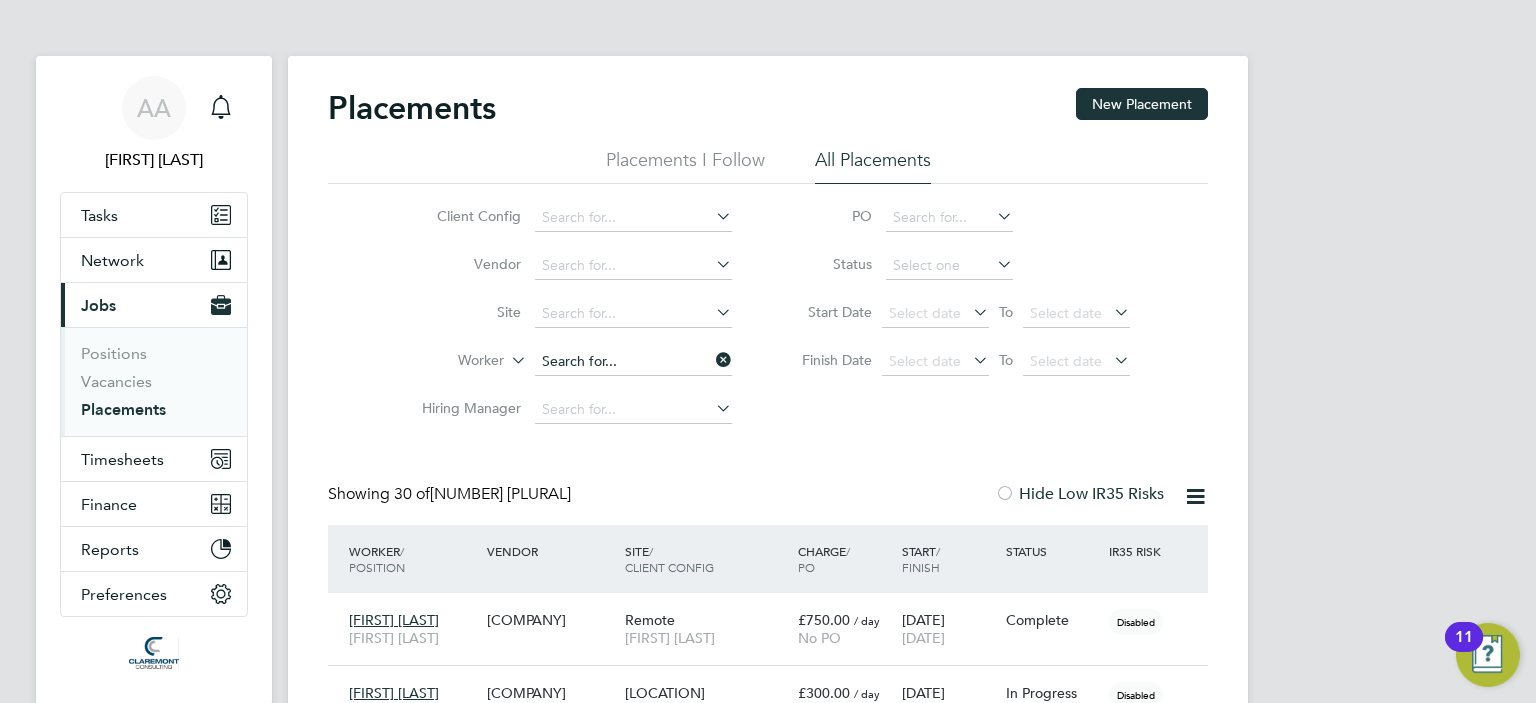 click 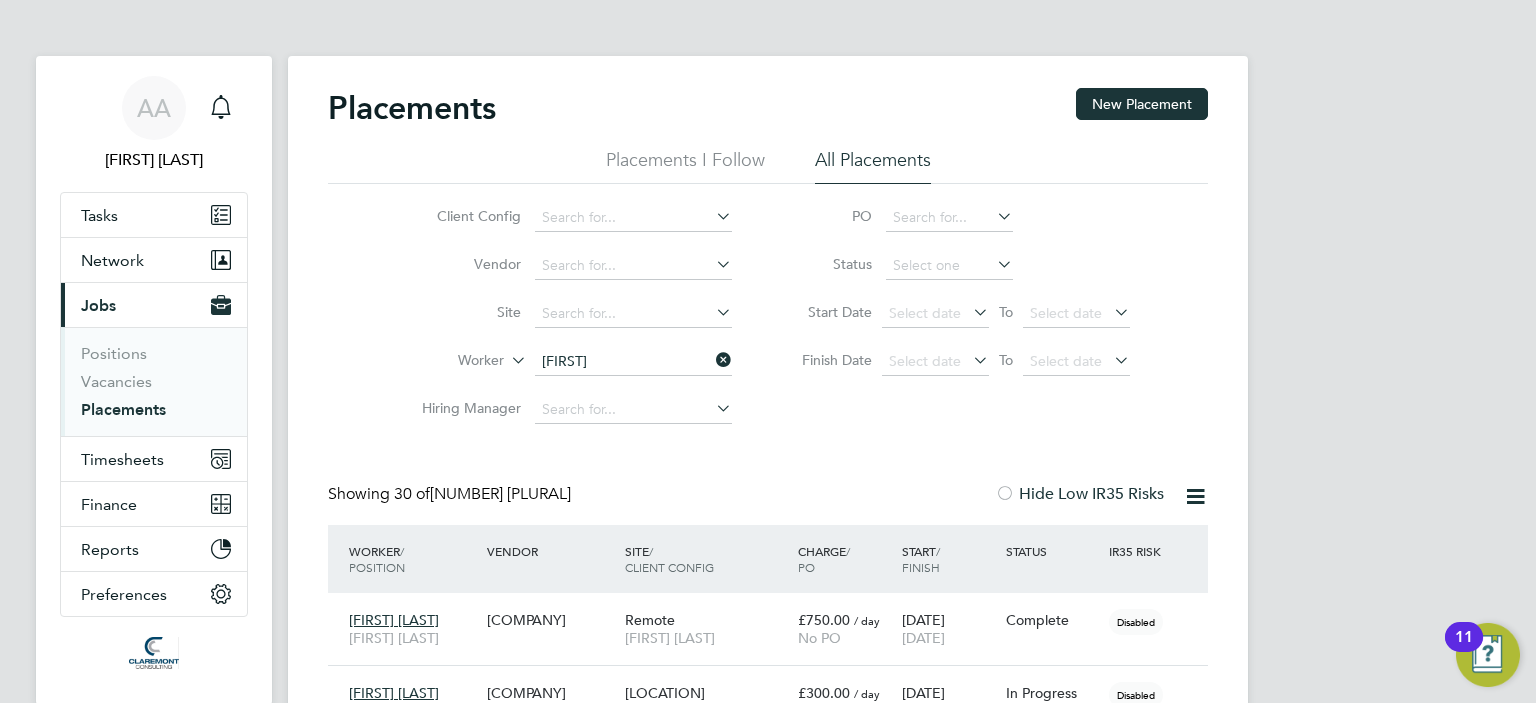 type on "[FIRST]" 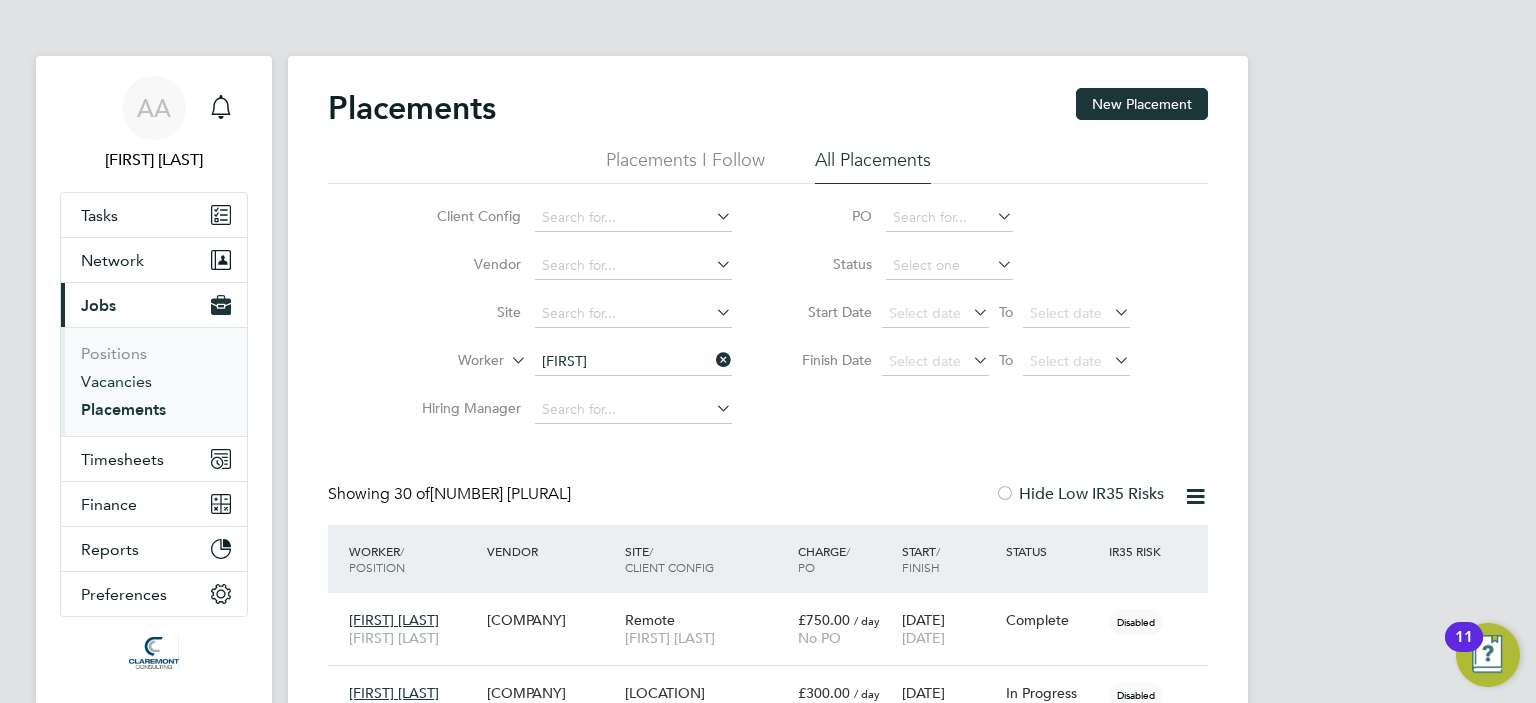 click on "Vacancies" at bounding box center [116, 381] 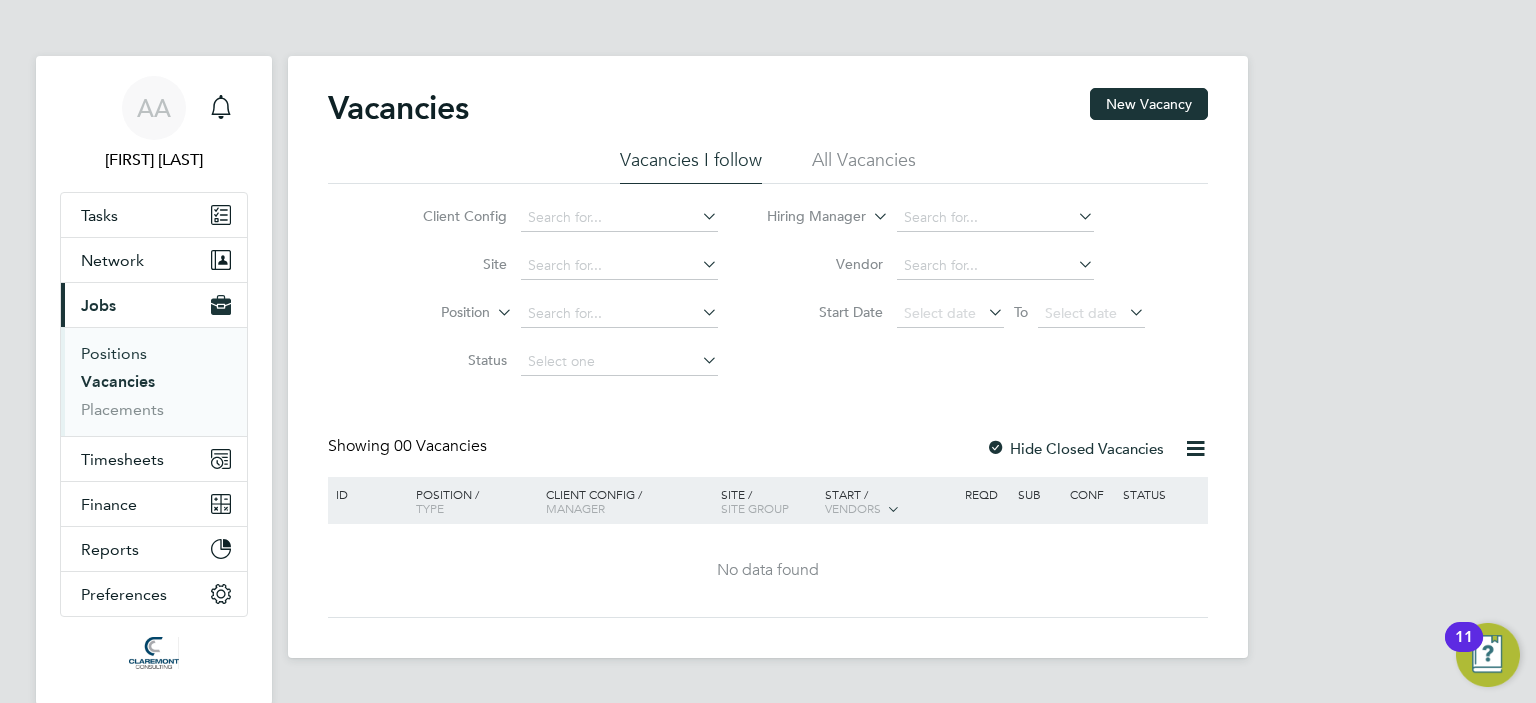 click on "Positions" at bounding box center [114, 353] 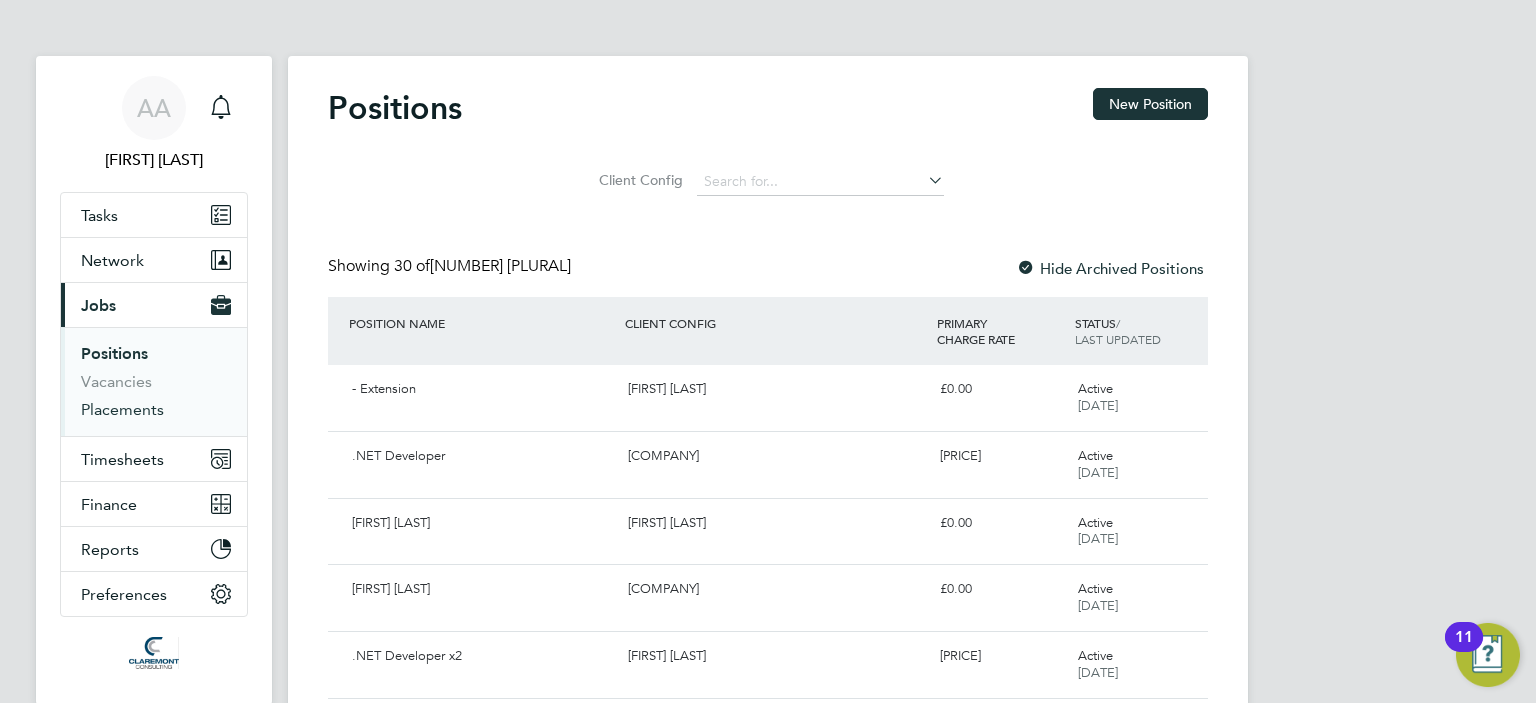 click on "Placements" at bounding box center (122, 409) 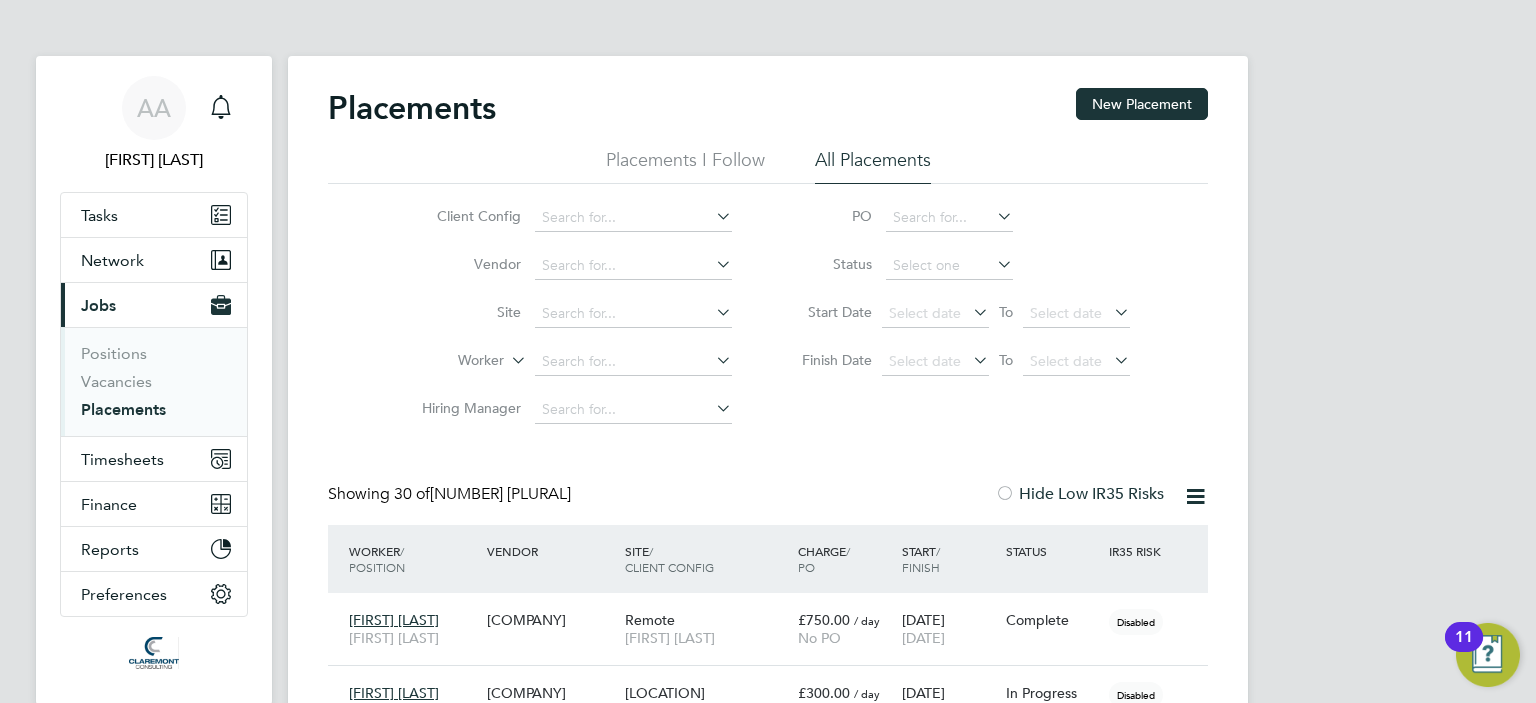 click 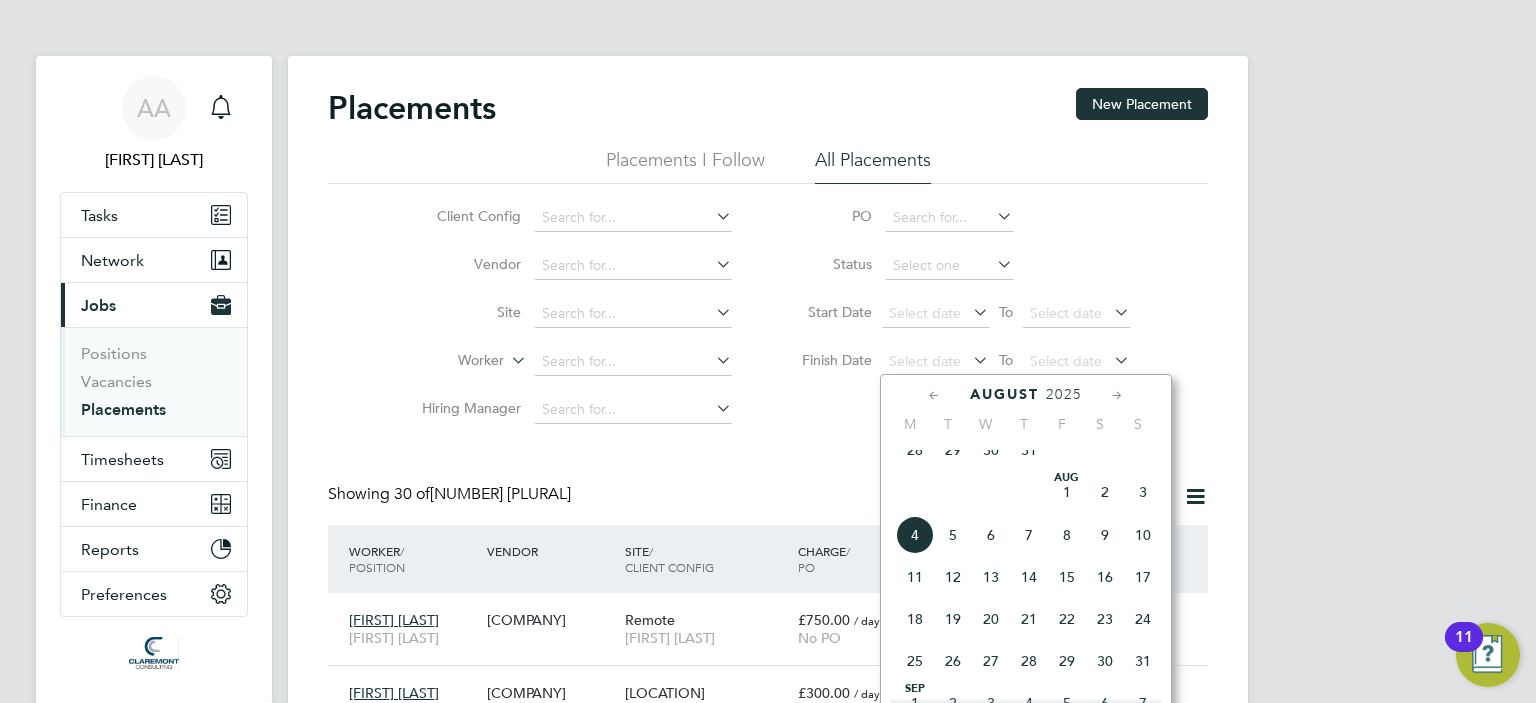 click on "4" 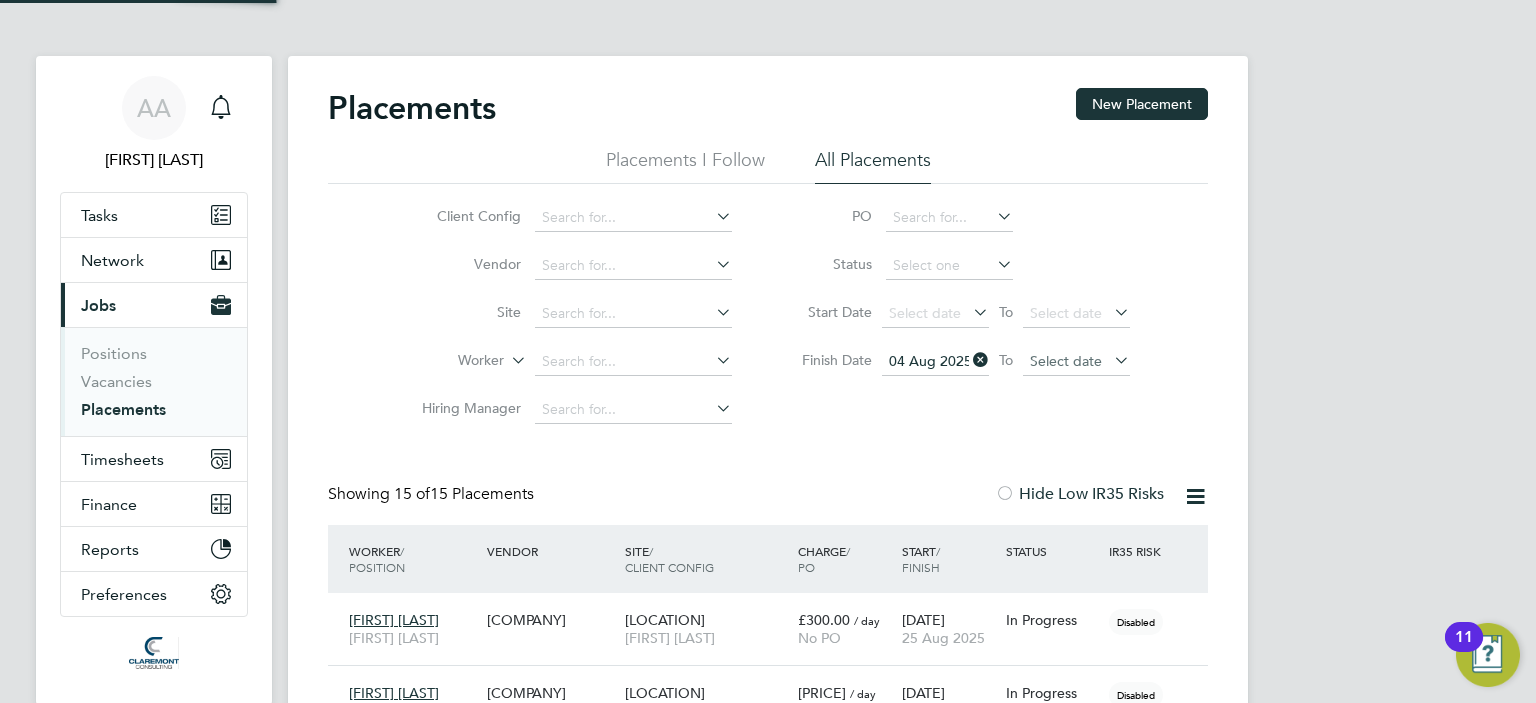 click on "Select date" 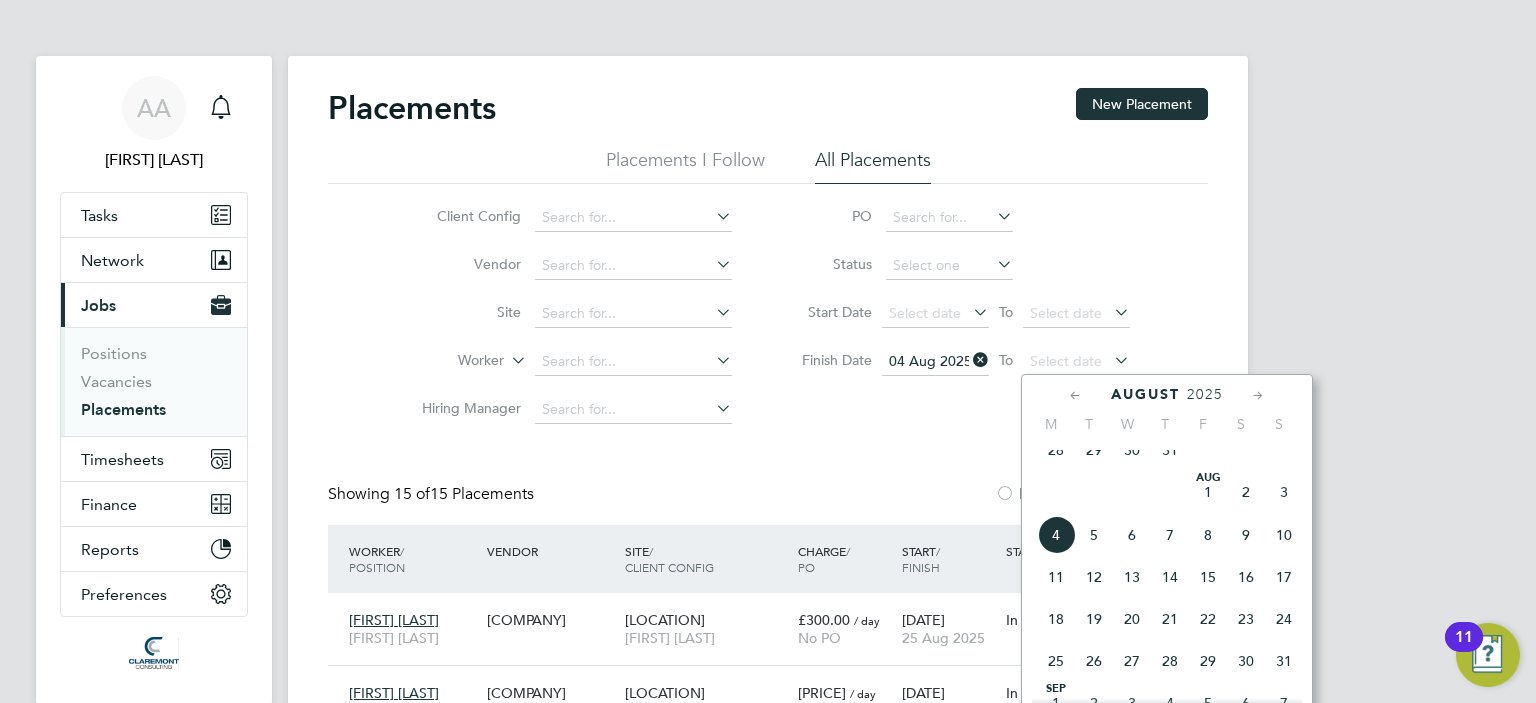 click on "[FIRST] [LAST]  Notifications
Applications:   Tasks
Team Members   Businesses   Sites   Workers   Contacts   Current page:   Jobs
Positions   Vacancies   Placements   Timesheets
Timesheets   Expenses   Finance
Invoices & Credit Notes   Statements   Payments   Reports
Margin Report   CIS Reports   Report Downloads   Preferences
My Business   Doc. Requirements   VMS Configurations   Notifications   Activity Logs
.st0{fill:#C0C1C2;}
Powered by Engage Placements New Placement Placements I Follow All Placements Client Config" at bounding box center (768, 893) 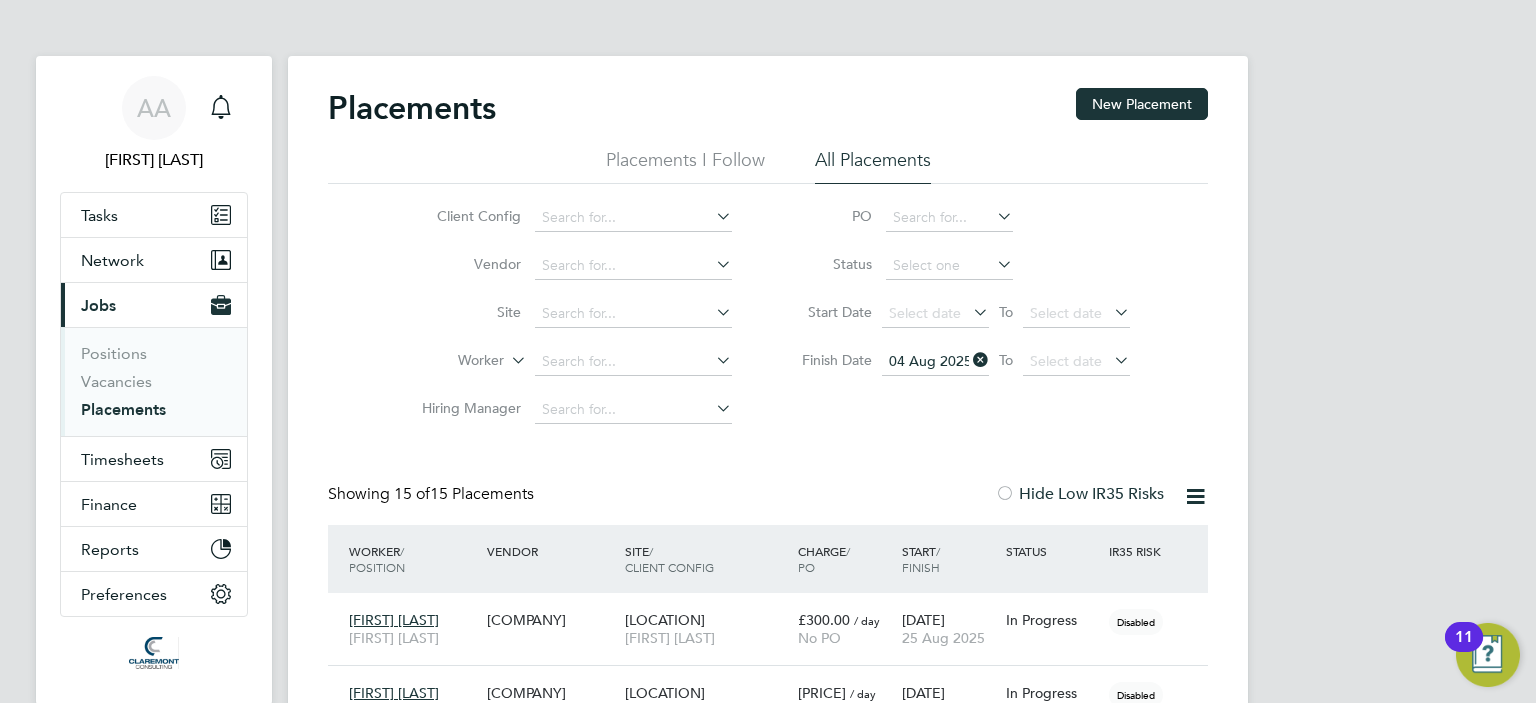 click on "[FIRST] [LAST]  Notifications
Applications:   Tasks
Team Members   Businesses   Sites   Workers   Contacts   Current page:   Jobs
Positions   Vacancies   Placements   Timesheets
Timesheets   Expenses   Finance
Invoices & Credit Notes   Statements   Payments   Reports
Margin Report   CIS Reports   Report Downloads   Preferences
My Business   Doc. Requirements   VMS Configurations   Notifications   Activity Logs
.st0{fill:#C0C1C2;}
Powered by Engage Placements New Placement Placements I Follow All Placements Client Config" at bounding box center (768, 893) 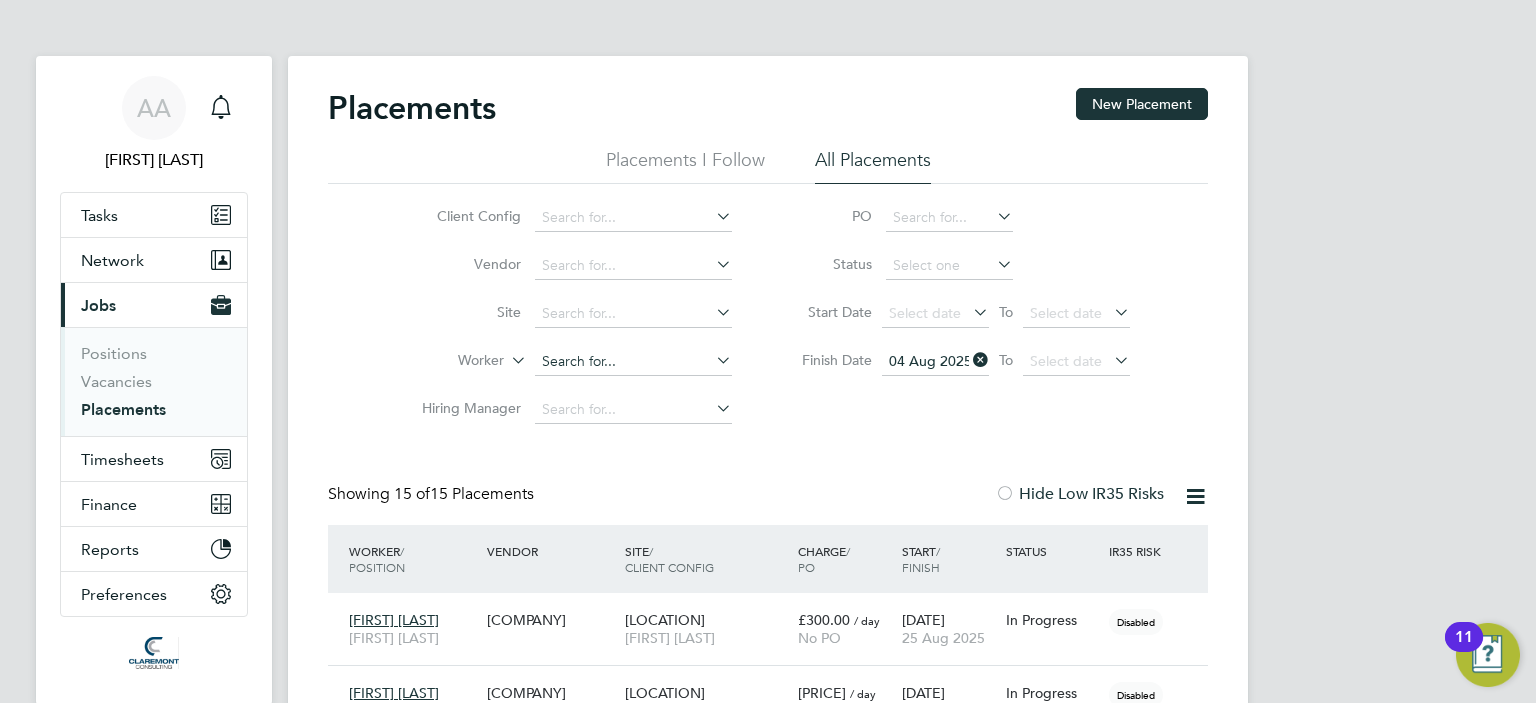 click 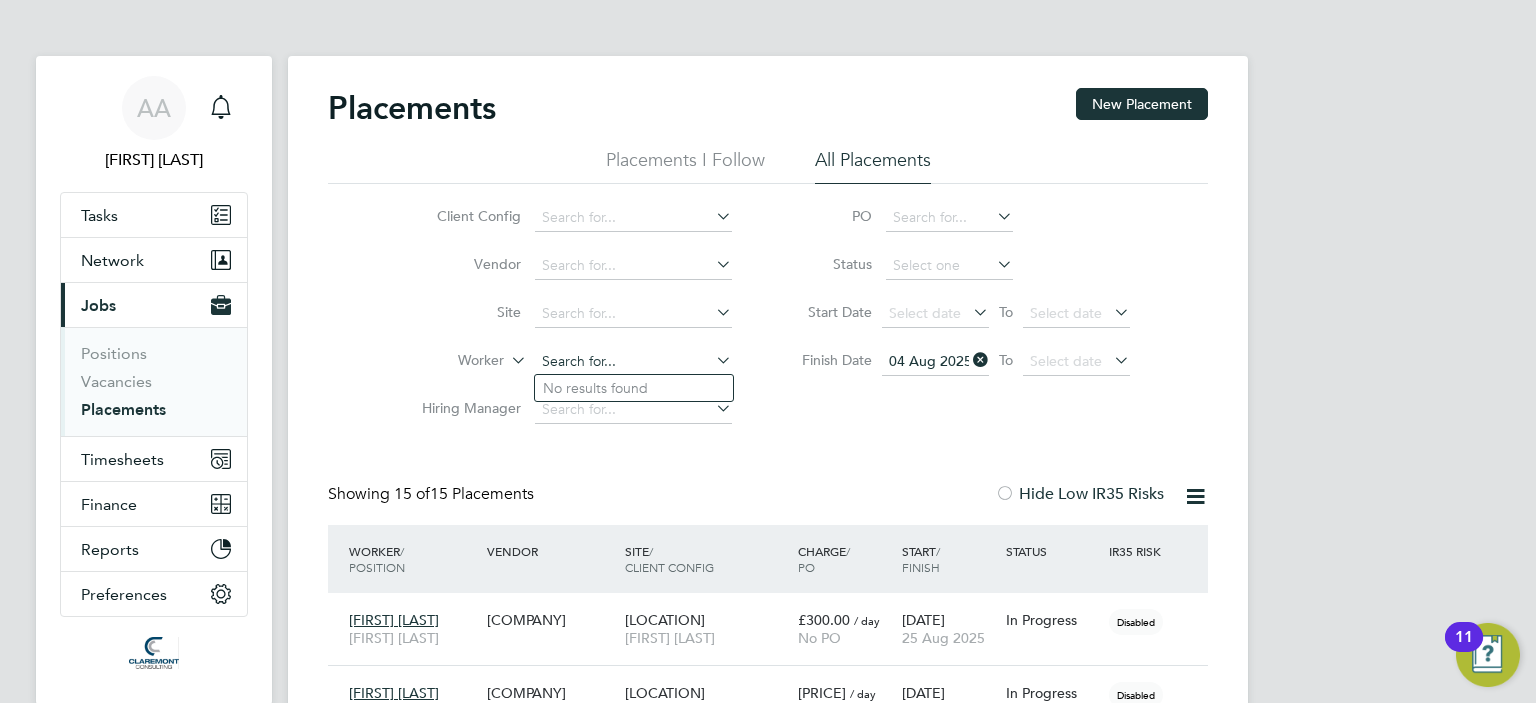 paste on "[FIRST] [LAST]" 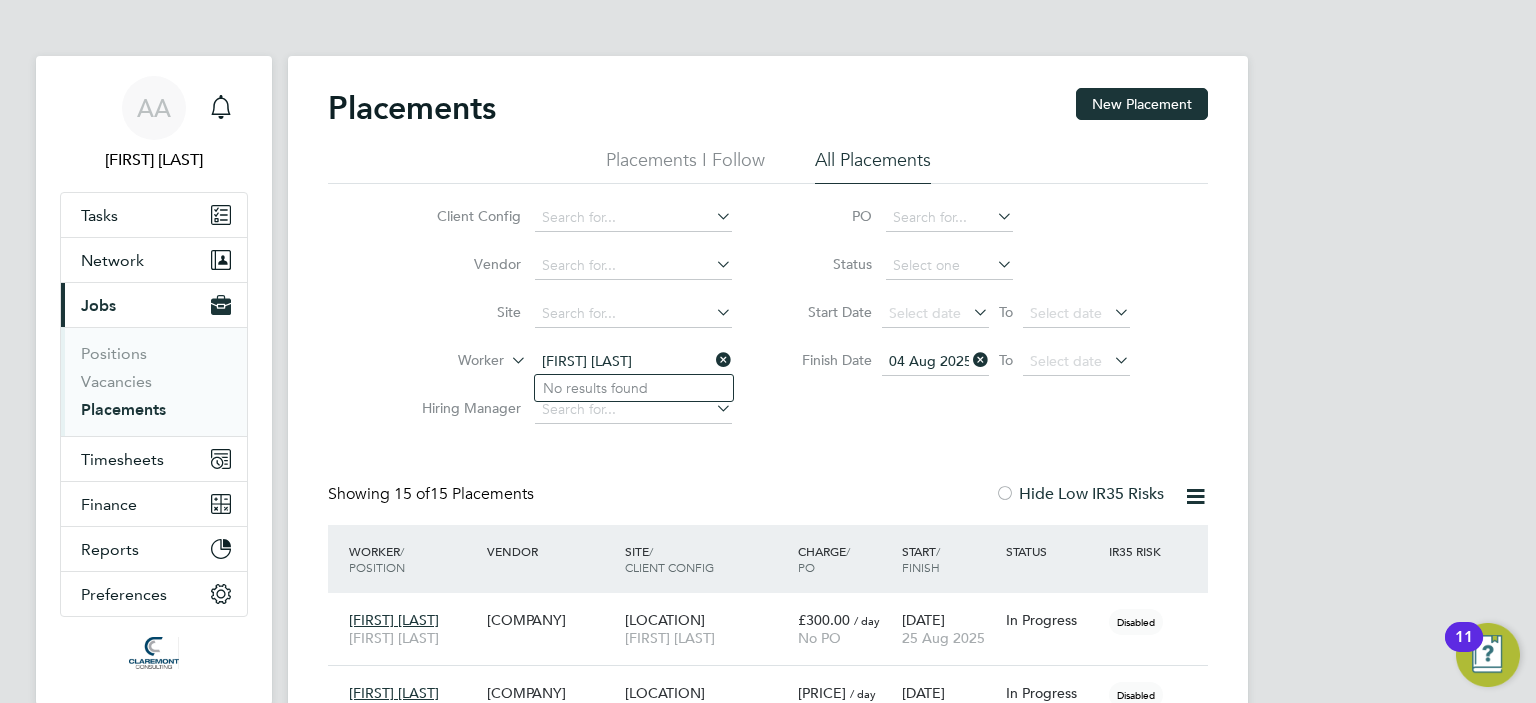 type on "[FIRST] [LAST]" 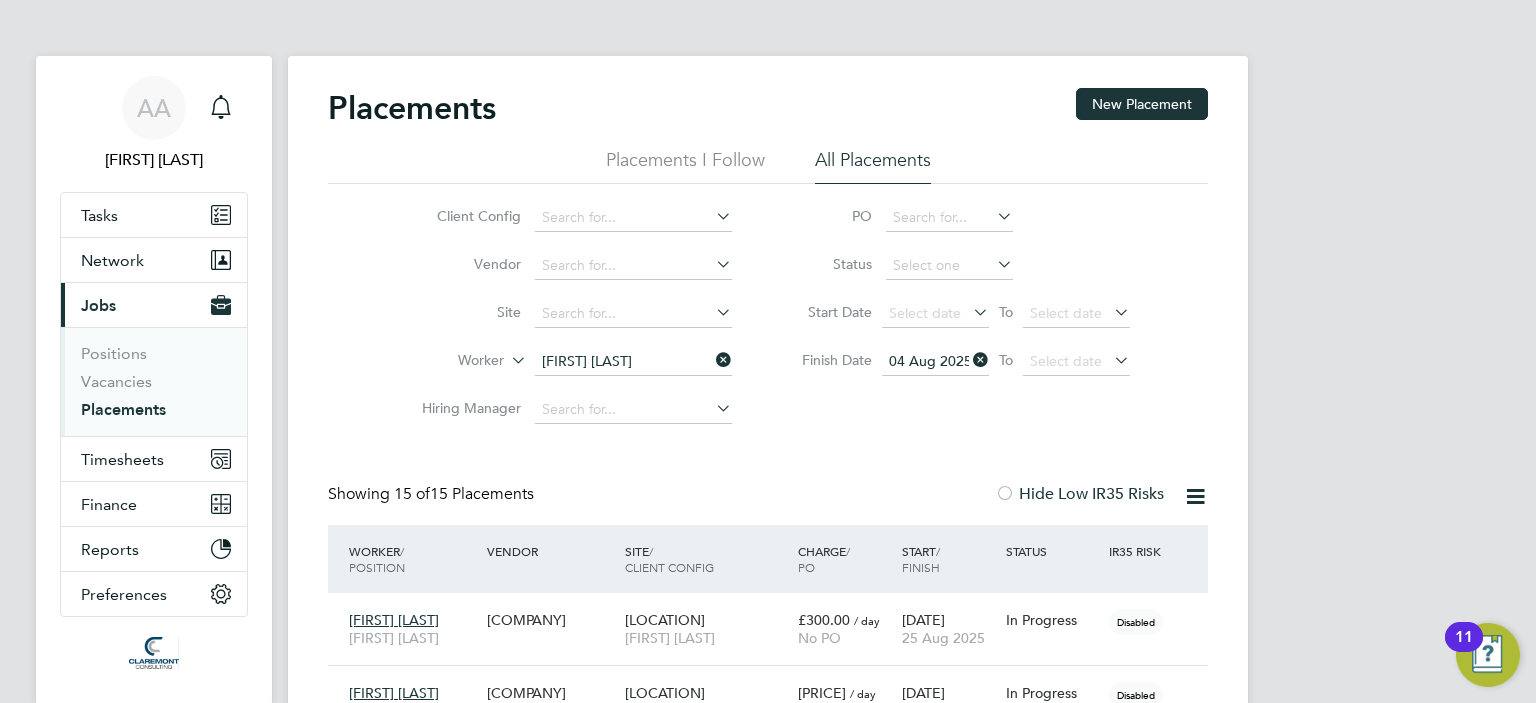 click 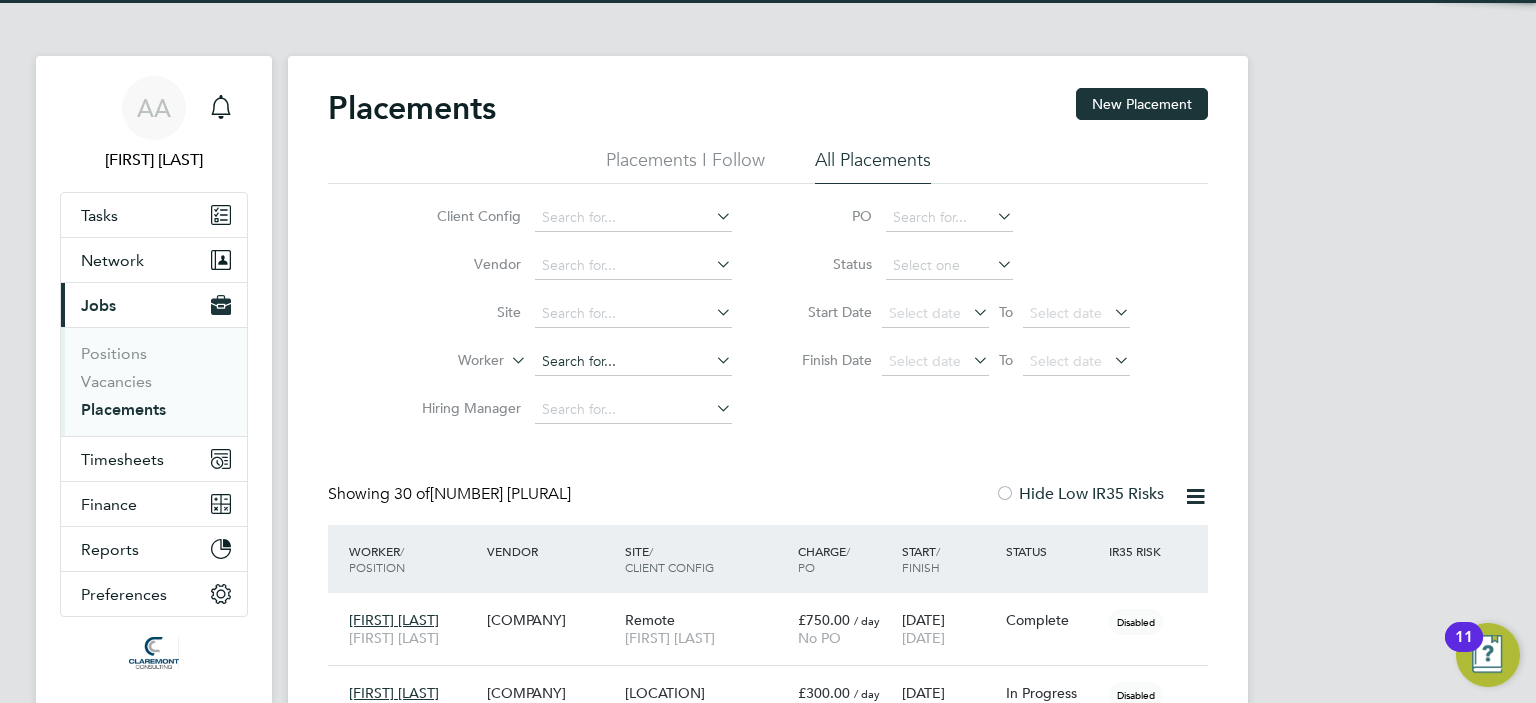 scroll, scrollTop: 10, scrollLeft: 9, axis: both 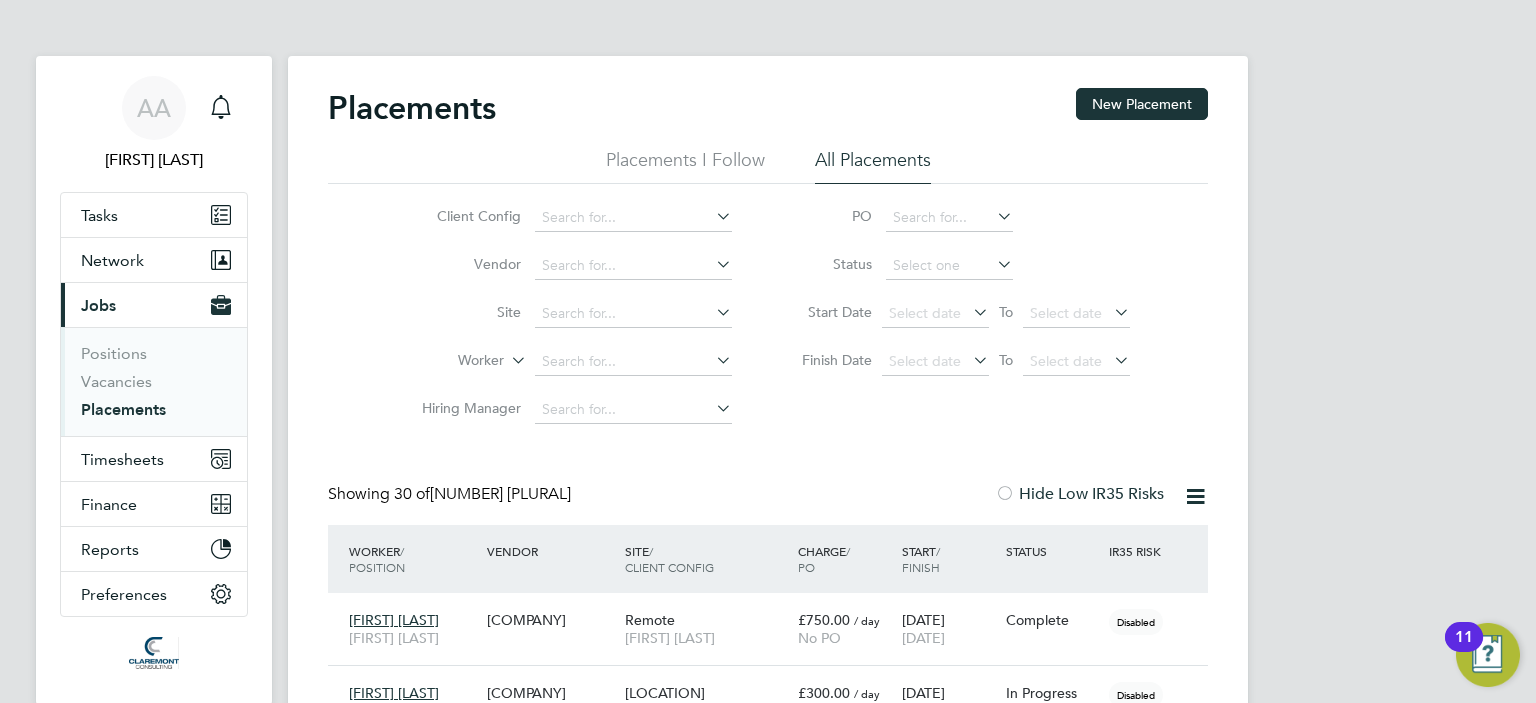 click on "Worker" 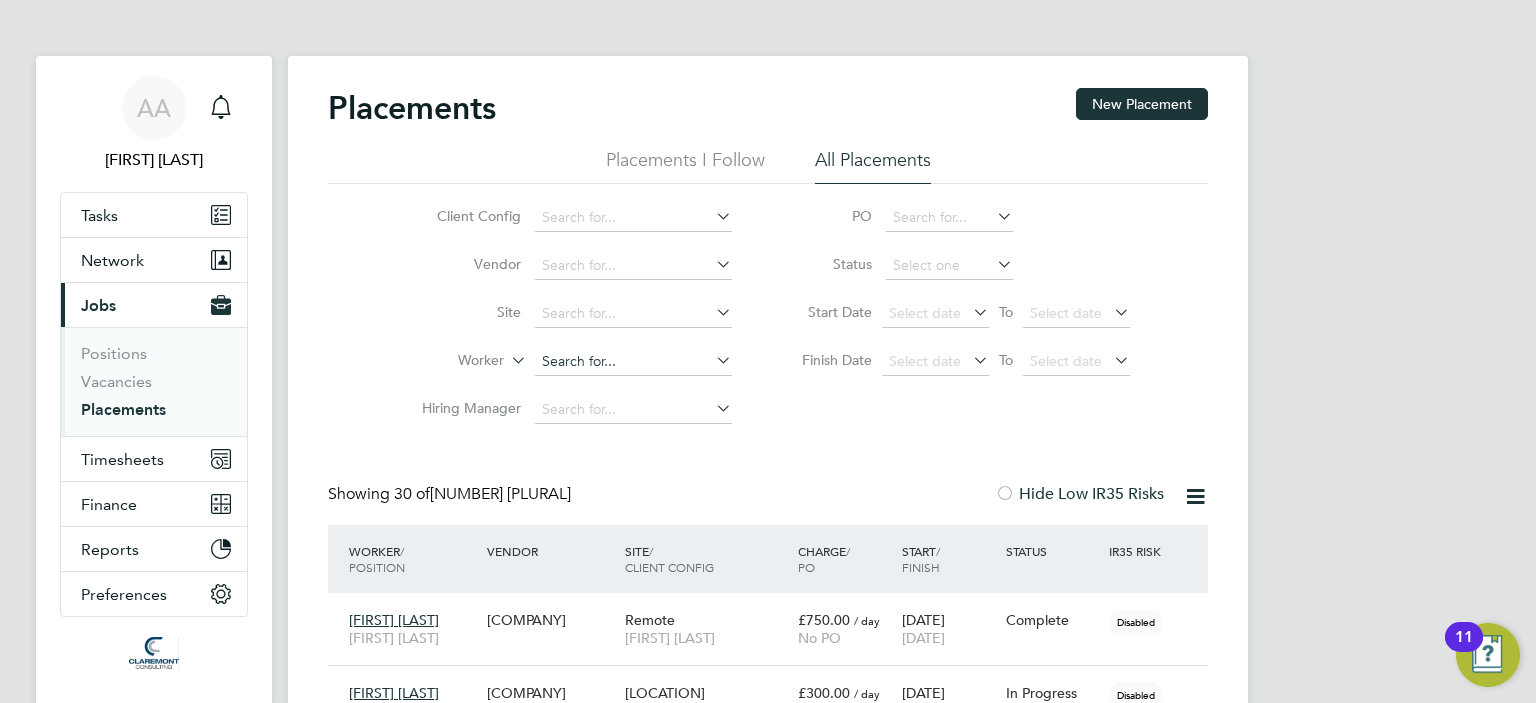 click 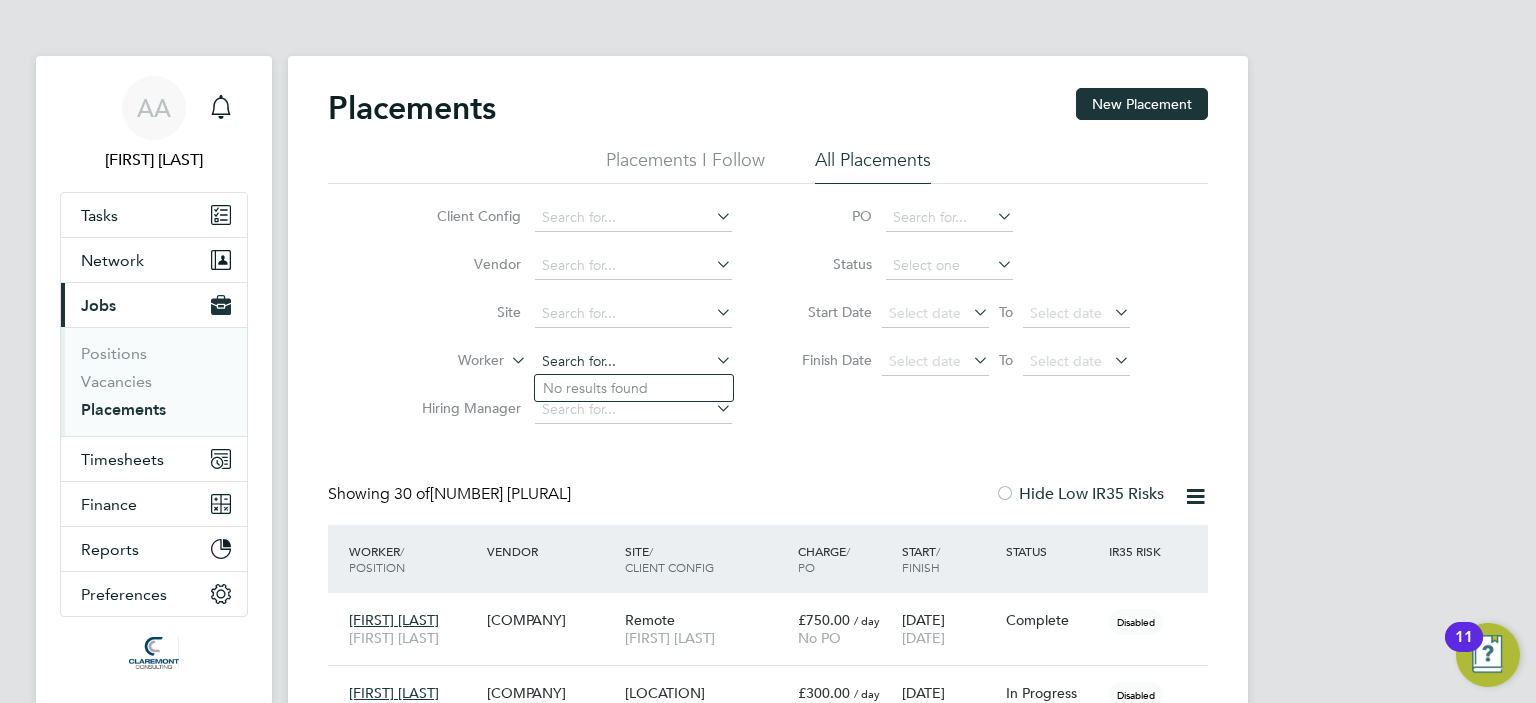 paste on "[FIRST] [LAST]" 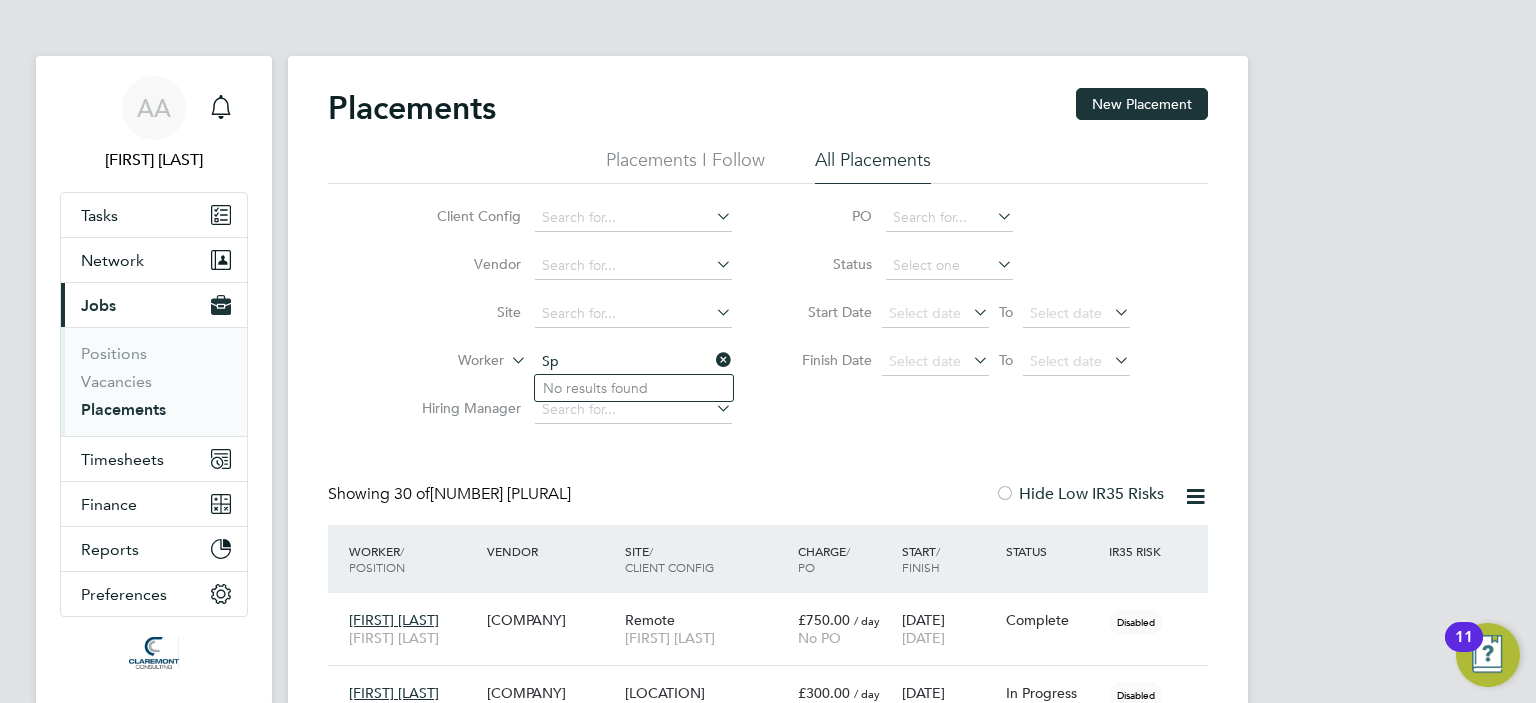 type on "S" 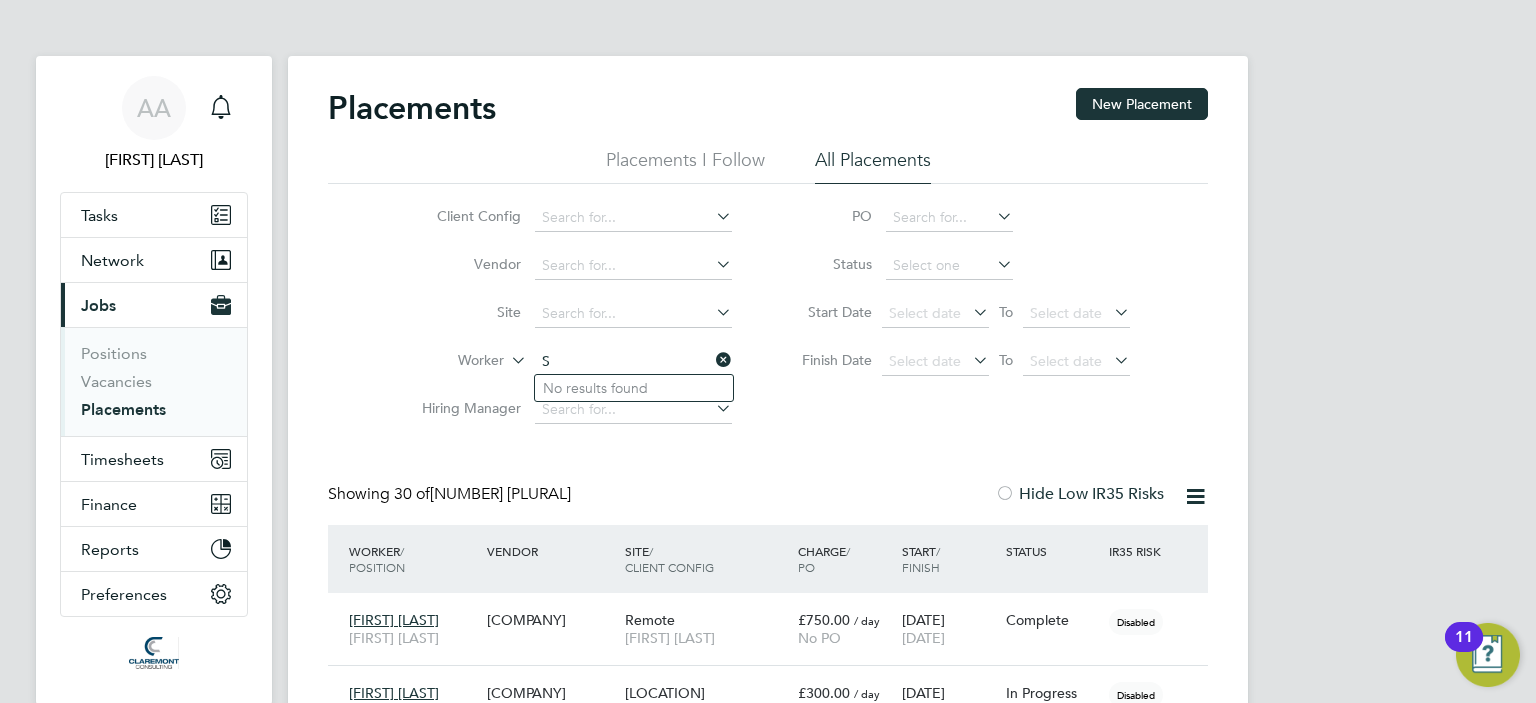 type 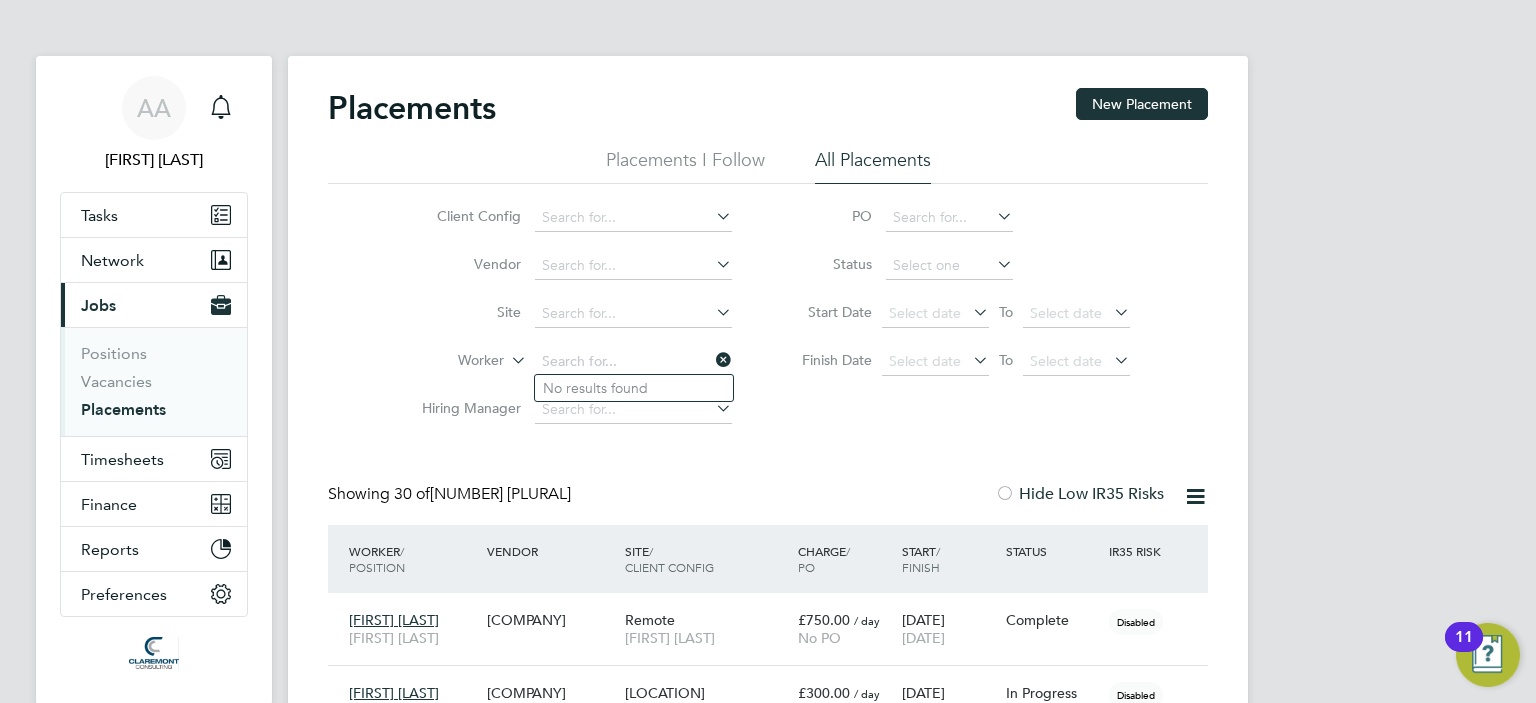 click on "Client Config   Vendor     Site     Worker     Hiring Manager   PO   Status   Start Date
Select date
To
Select date
Finish Date
Select date
To
Select date" 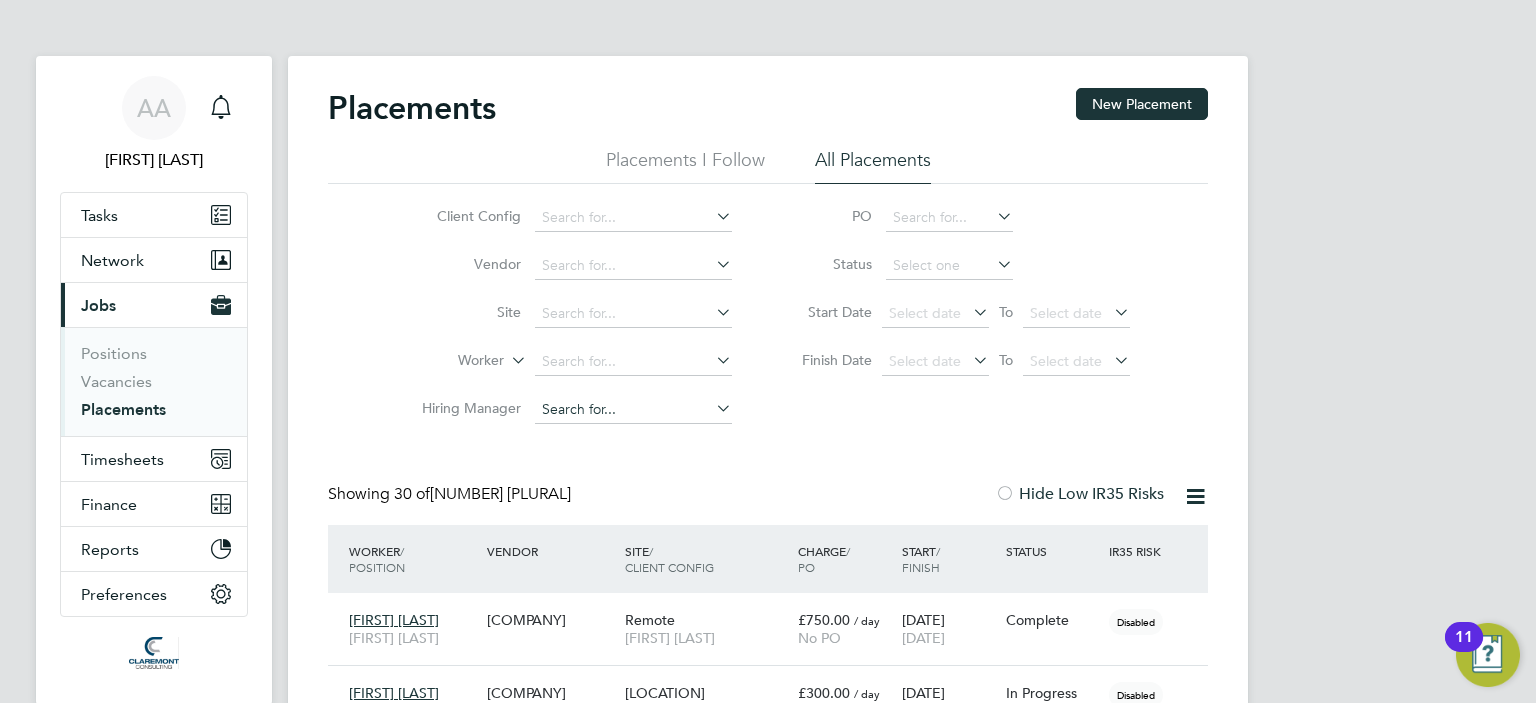 click 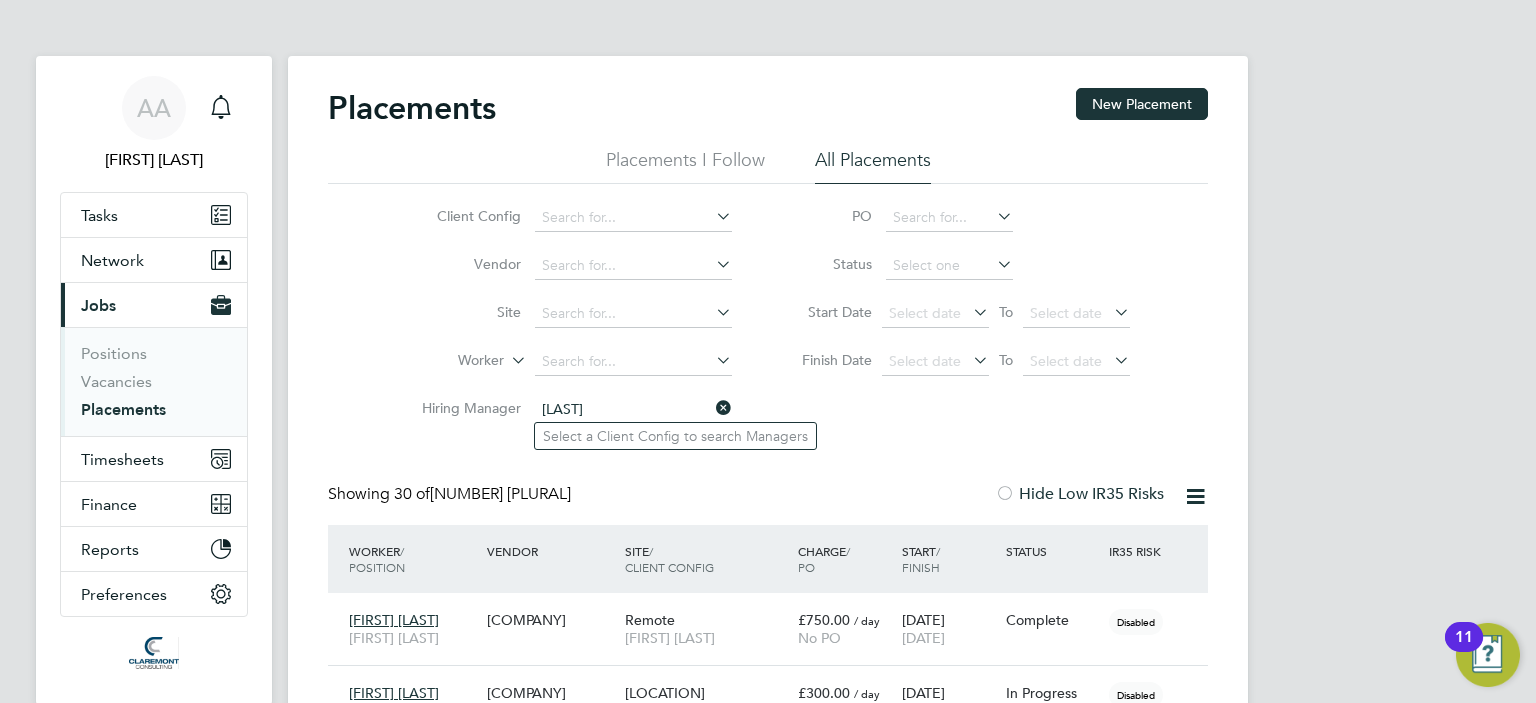 type on "[LAST]" 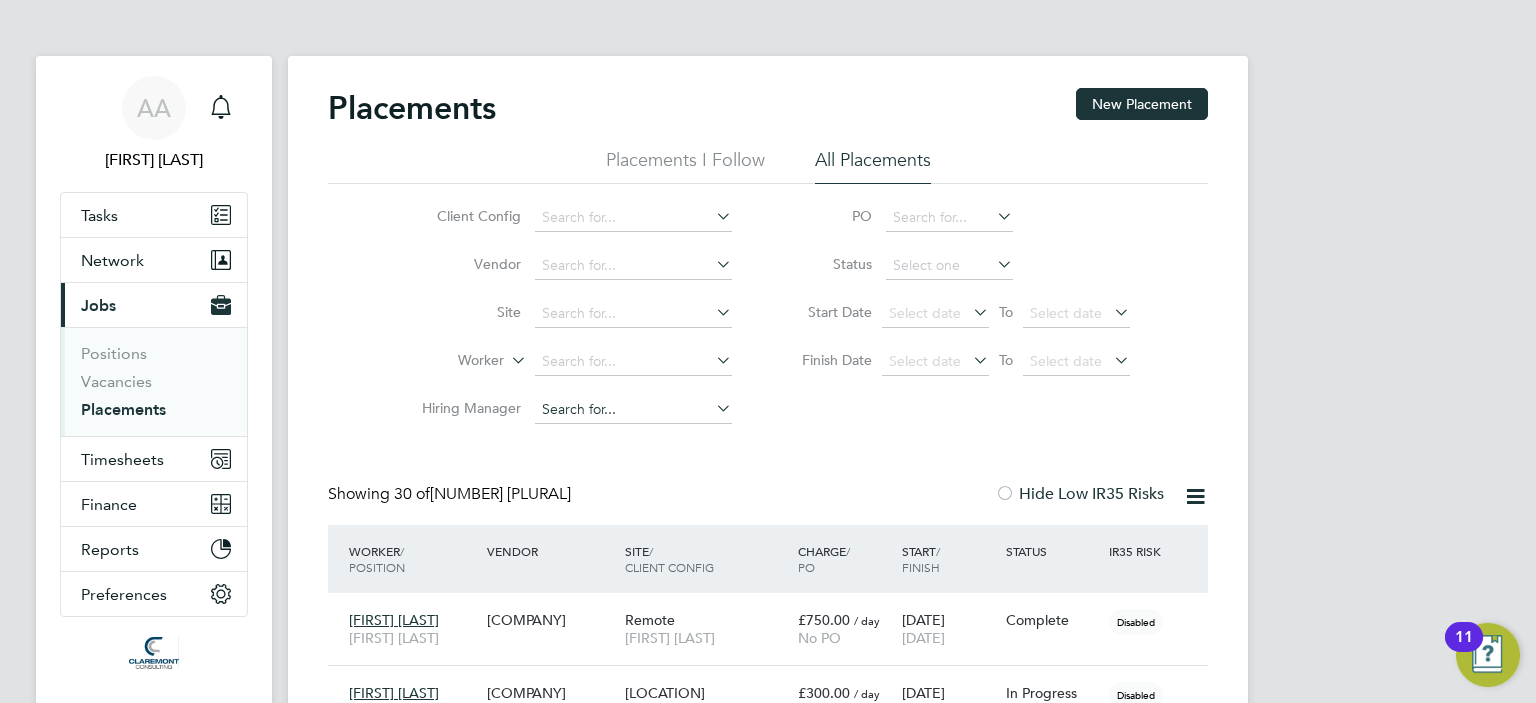 click 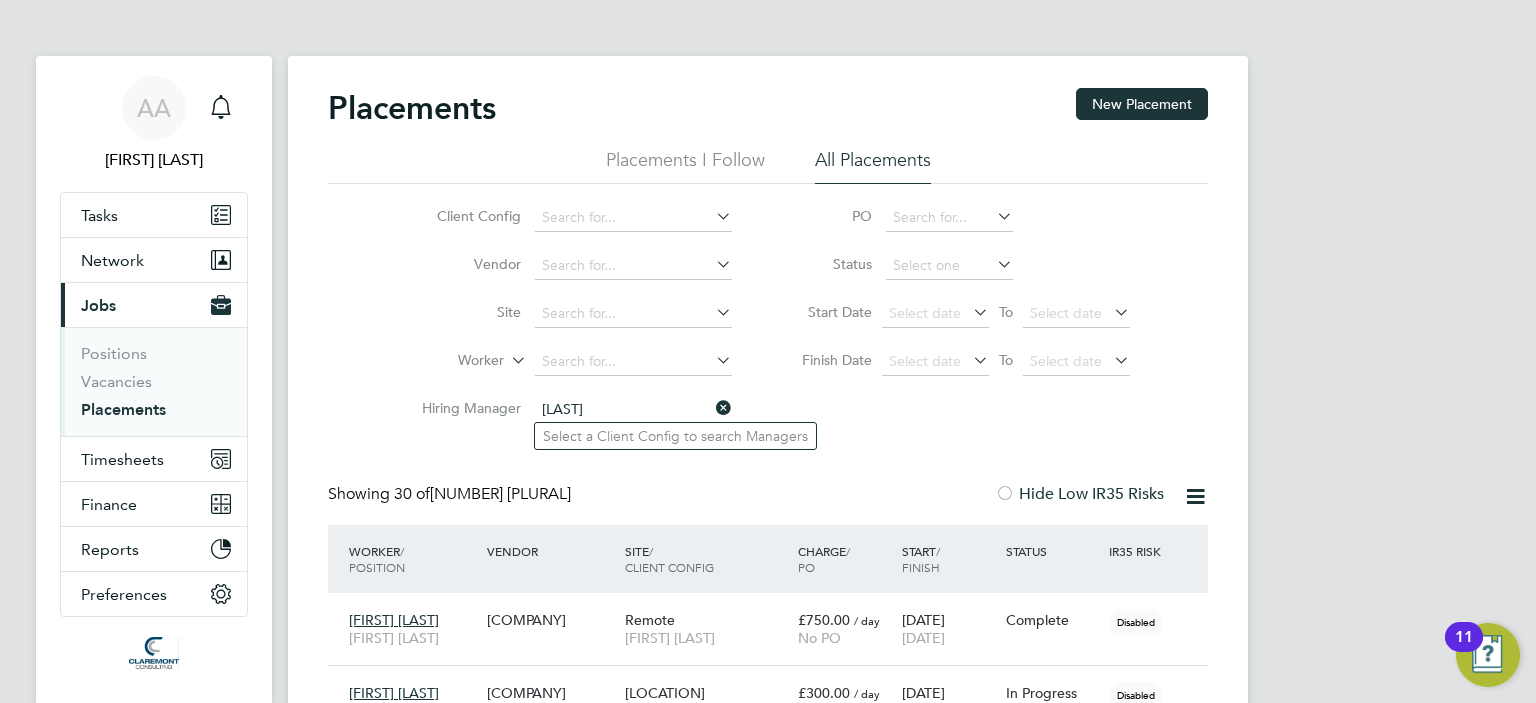 type on "[LAST]" 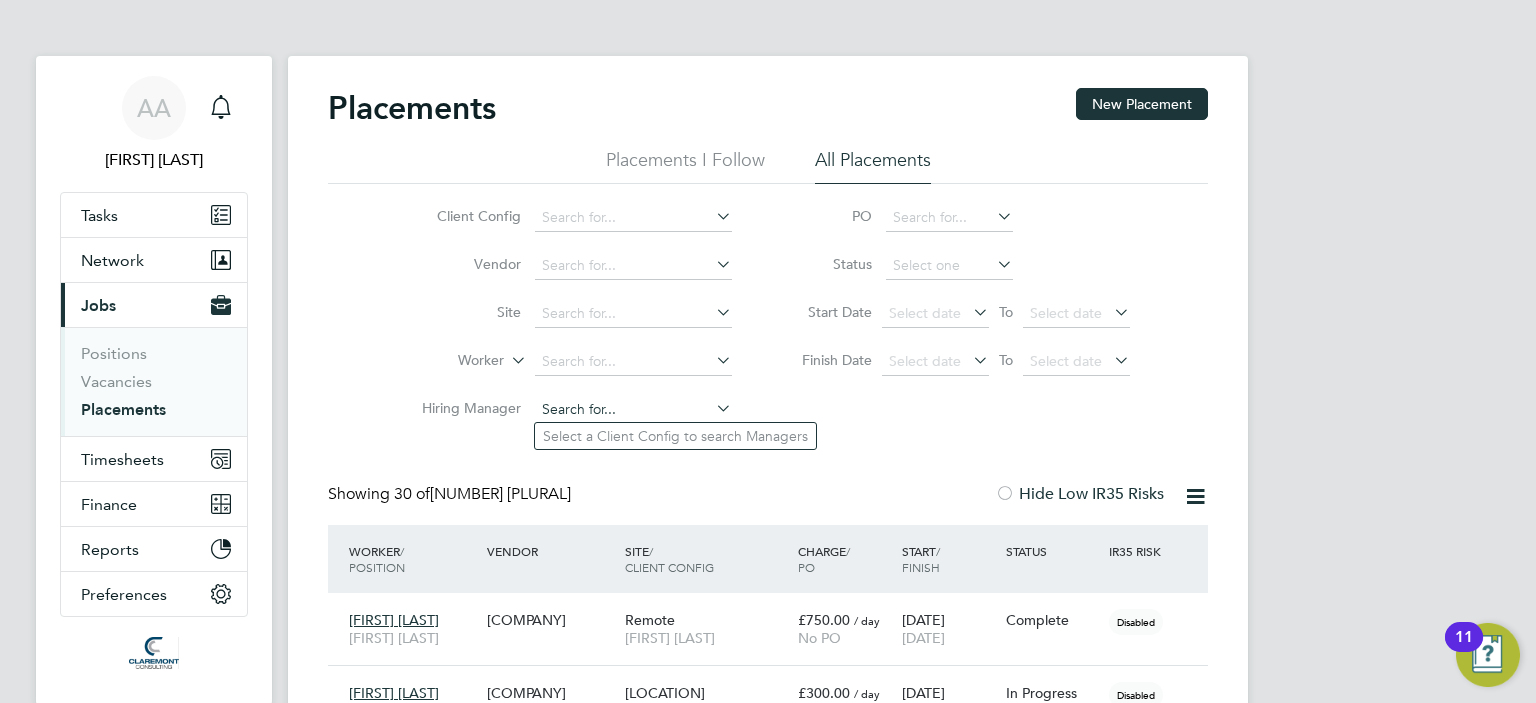 click 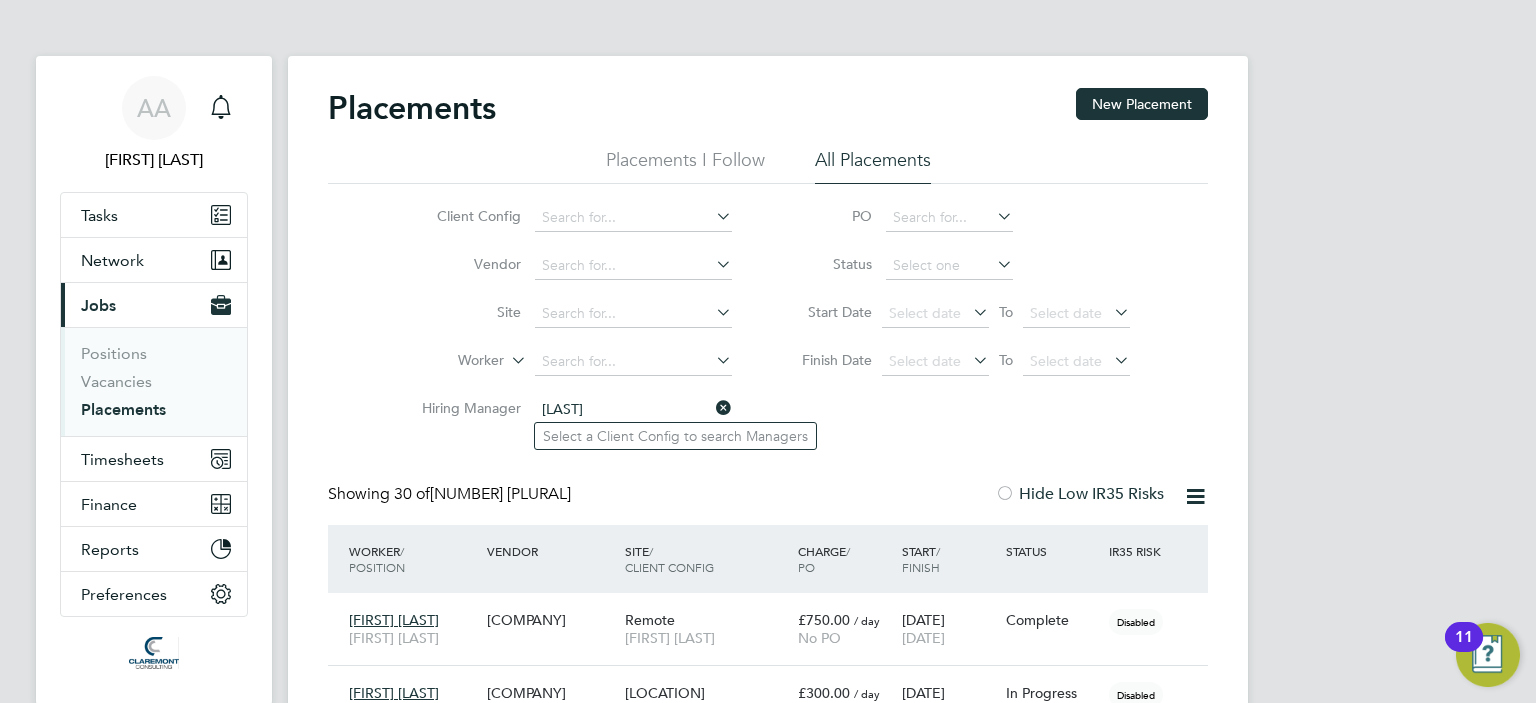 type on "[LAST]" 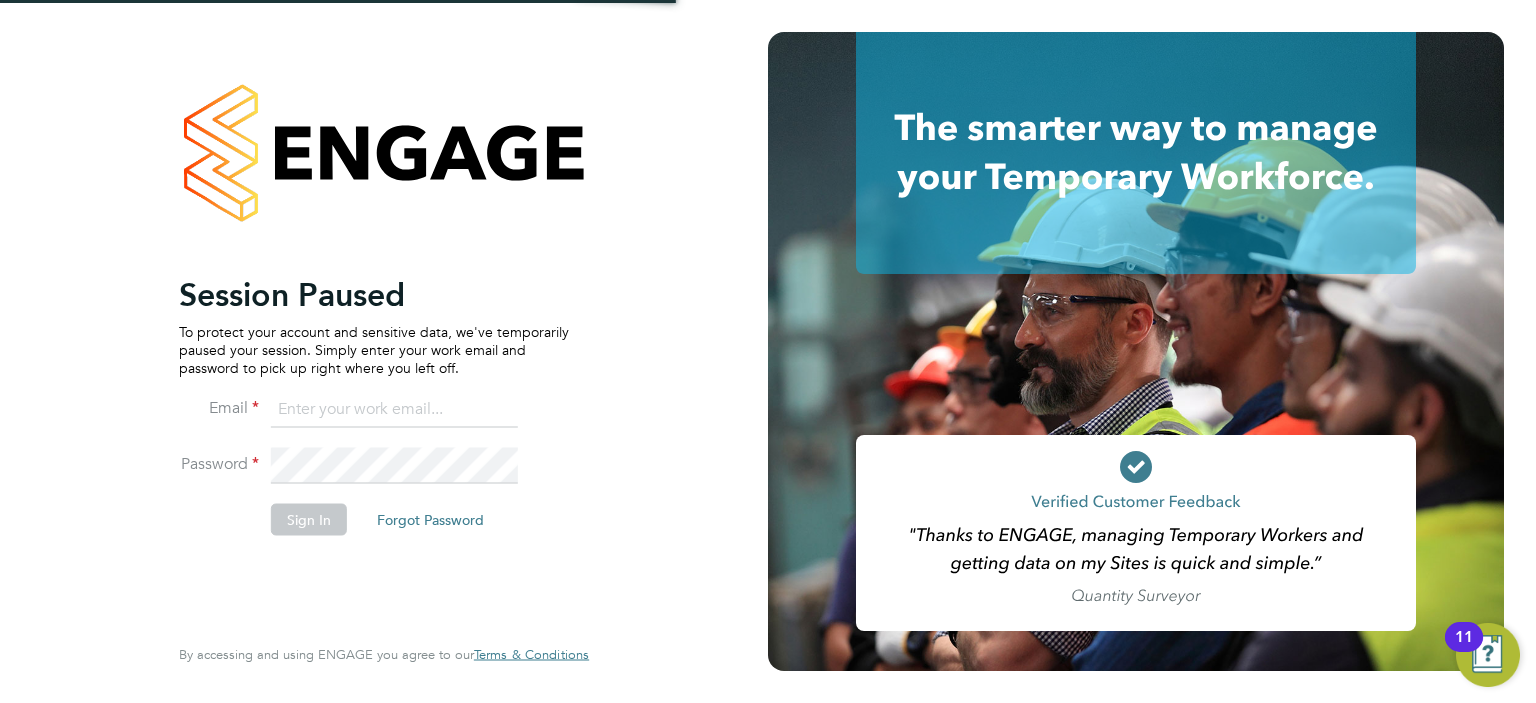 type on "[EMAIL]" 